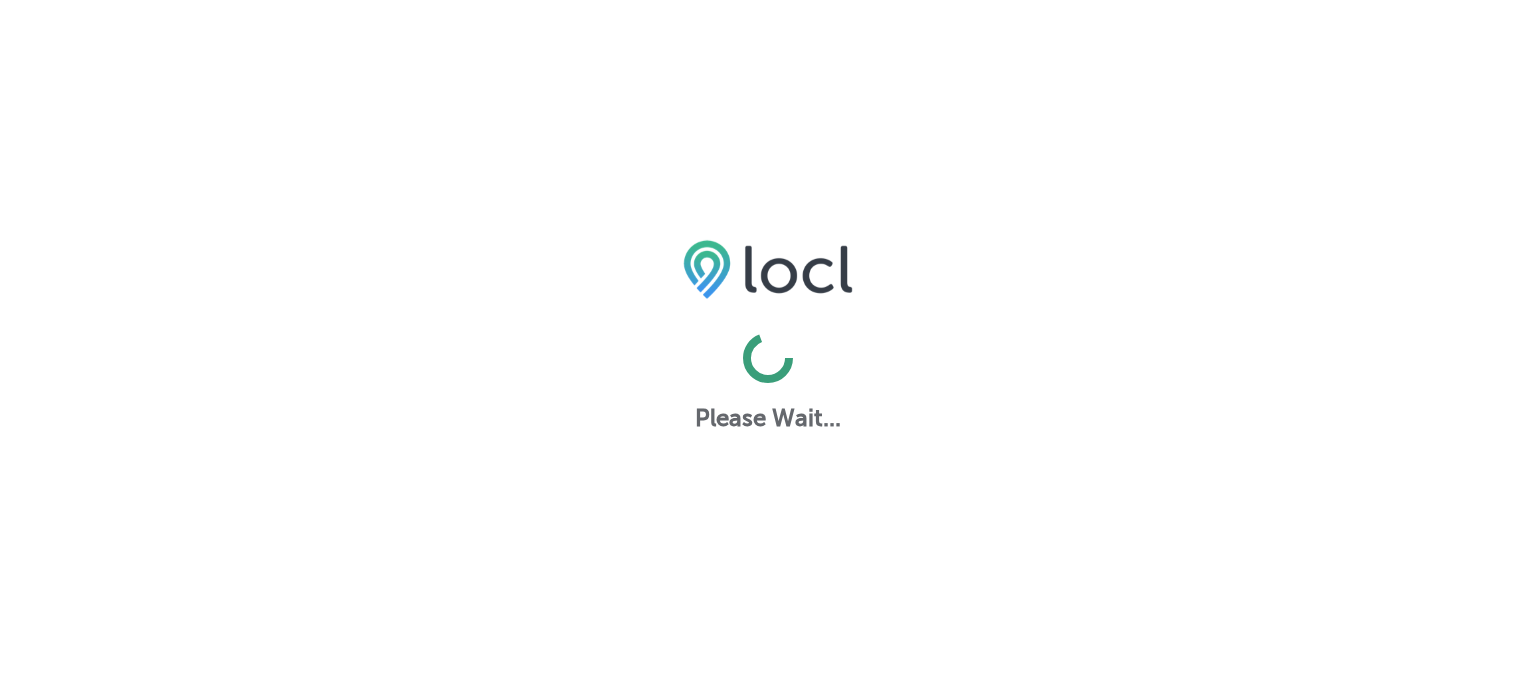 scroll, scrollTop: 0, scrollLeft: 0, axis: both 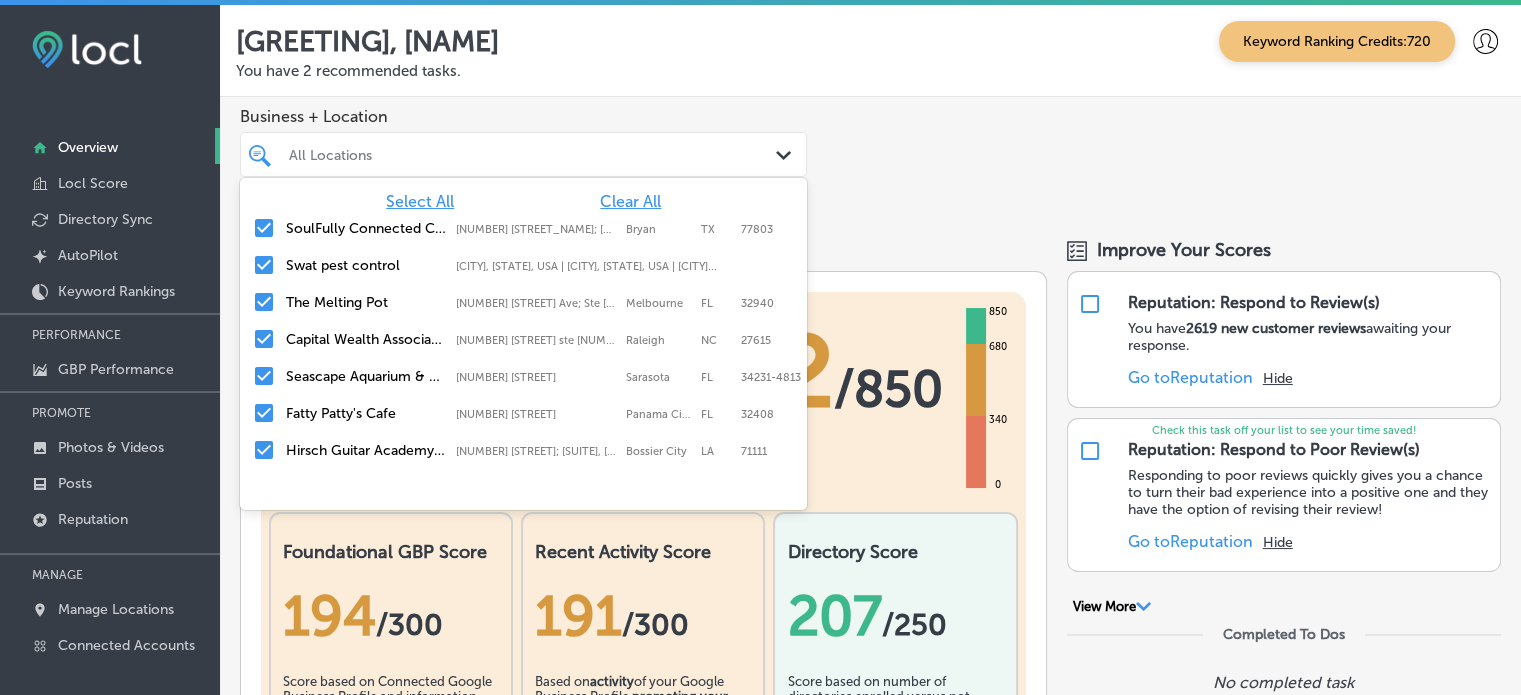 click on "All Locations
Path
Created with Sketch." at bounding box center [523, 154] 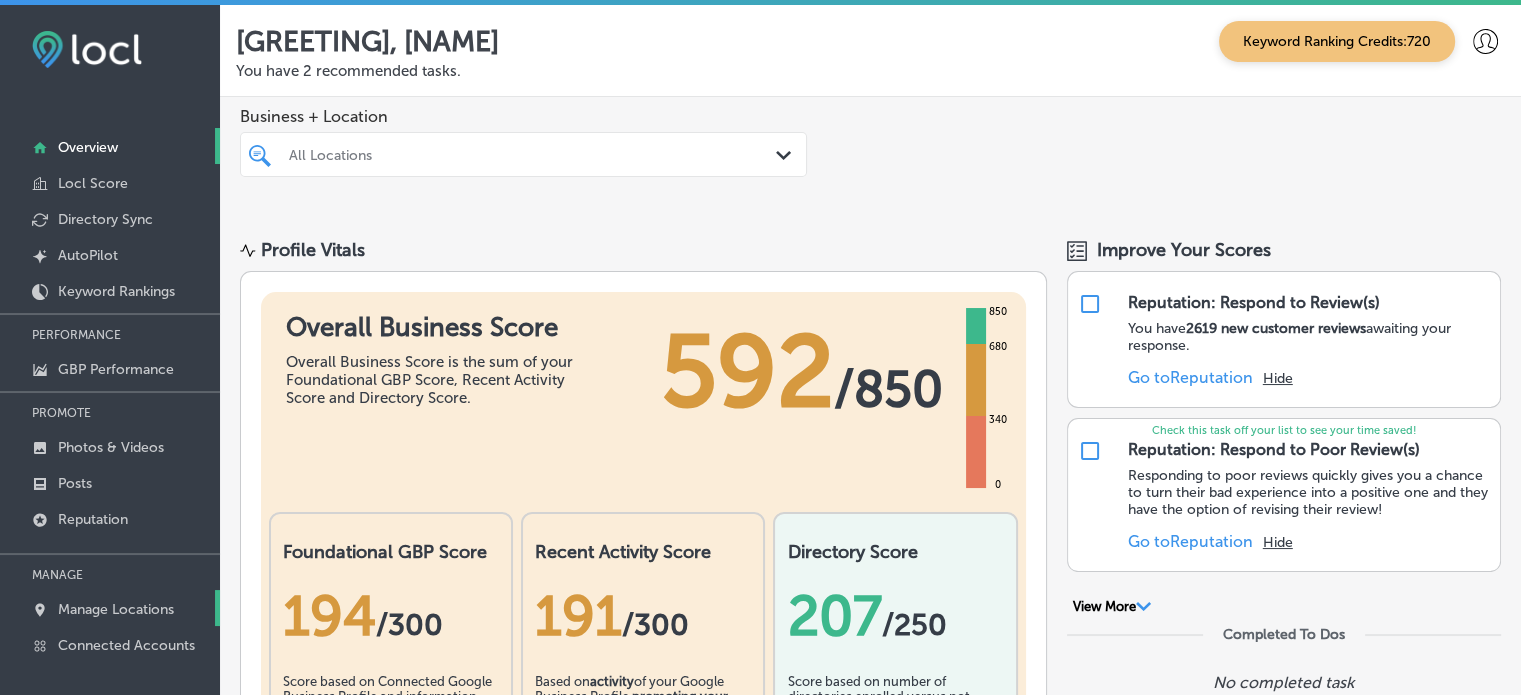 click on "Manage Locations" at bounding box center (116, 609) 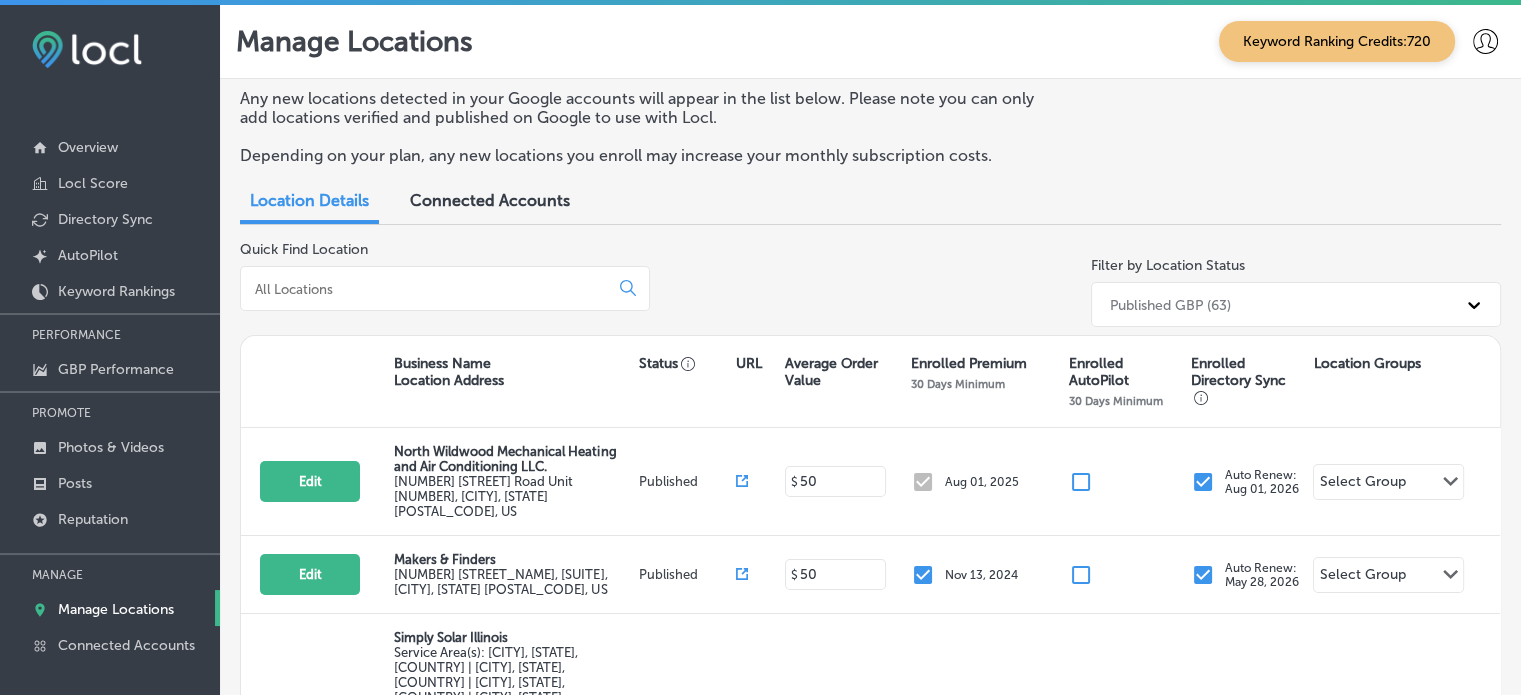 click at bounding box center (428, 289) 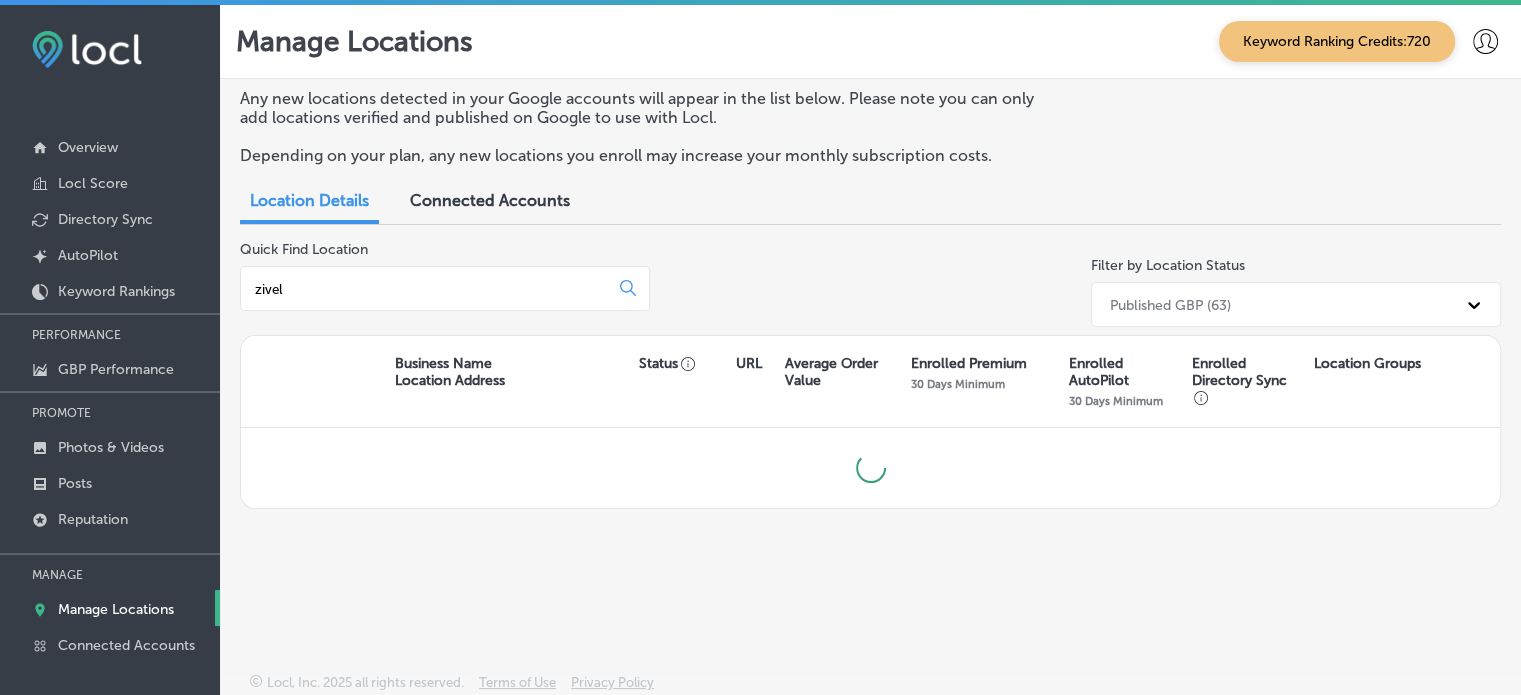 scroll, scrollTop: 4, scrollLeft: 0, axis: vertical 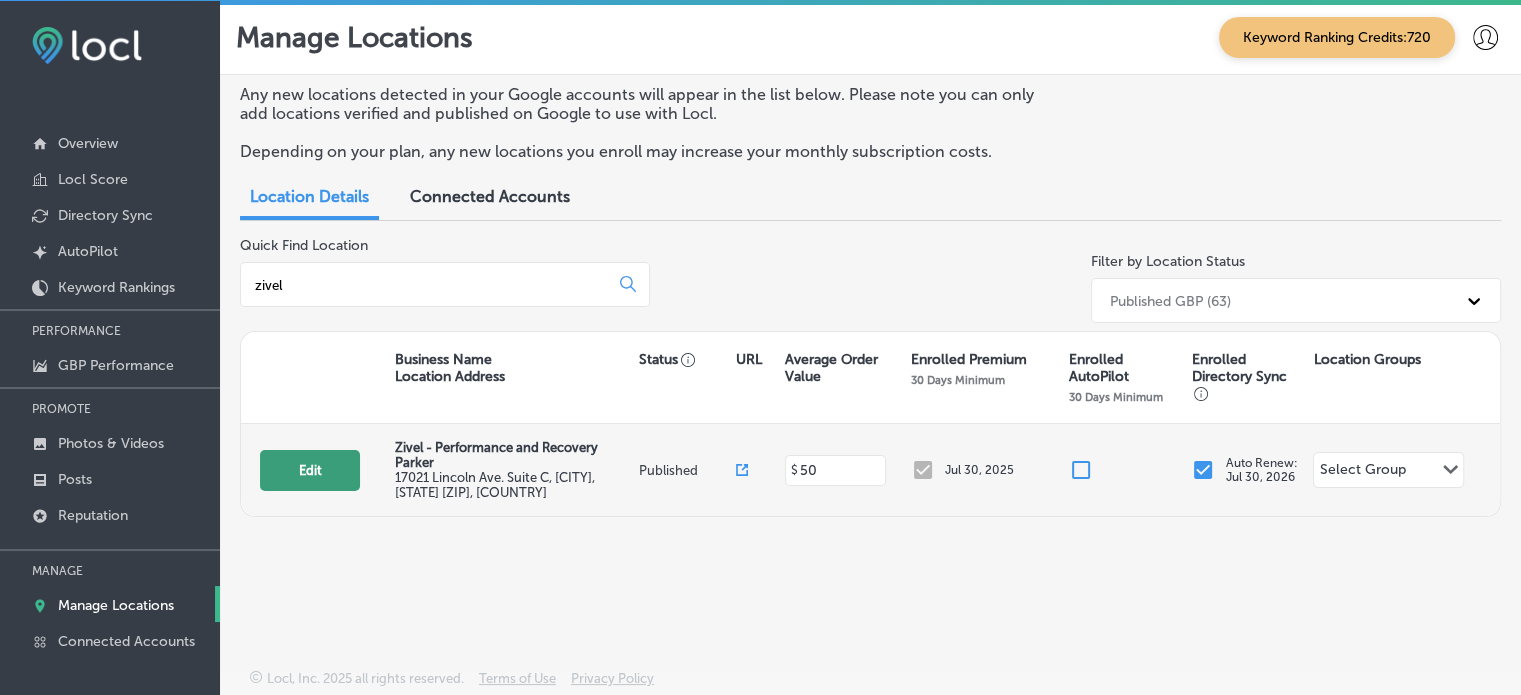 type on "zivel" 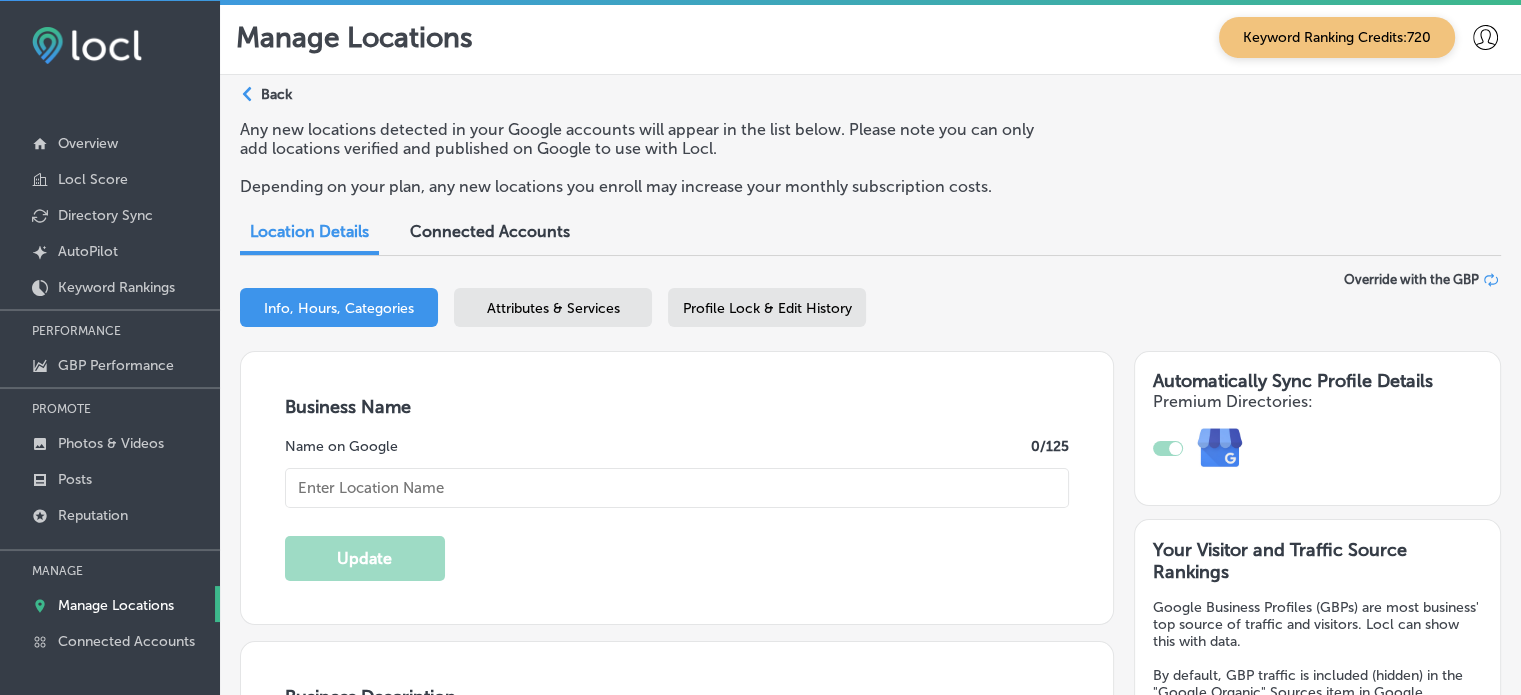 checkbox on "true" 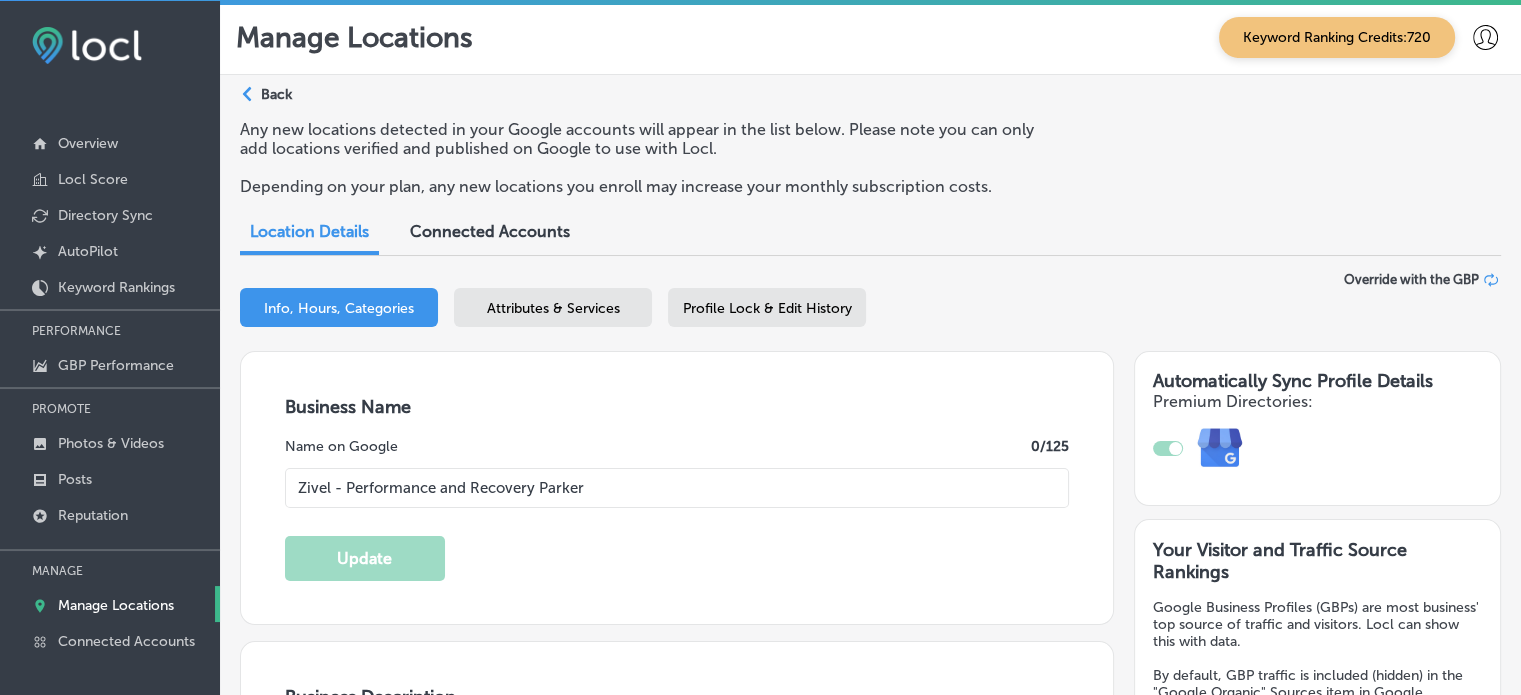 type on "17021 Lincoln Ave. Suite C" 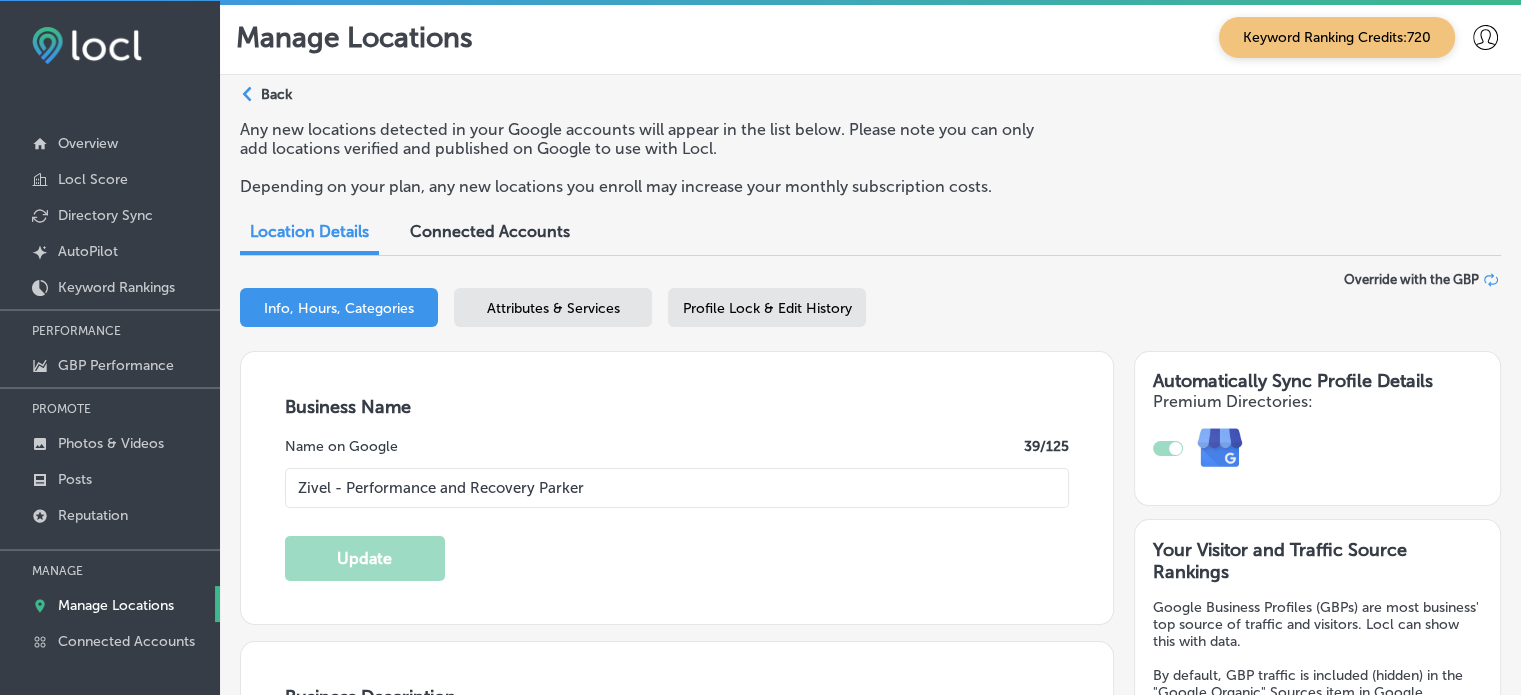 type on "Zivel - Parker is a premier medical spa offering advanced recovery and wellness services designed to reduce pain, inflammation, stress, and anxiety. Located in Parker, CO, we specialize in state-of-the-art therapies such as cryotherapy, infrared sauna with red light, float therapy, compression therapy, oxygen bar, and body contouring. Whether you’re an athlete, professional, or just looking to improve your overall health, we provide personalized care to fit every lifestyle. Experience holistic rejuvenation with our comprehensive services for ultimate recovery and wellness. Join us today and feel the difference!" 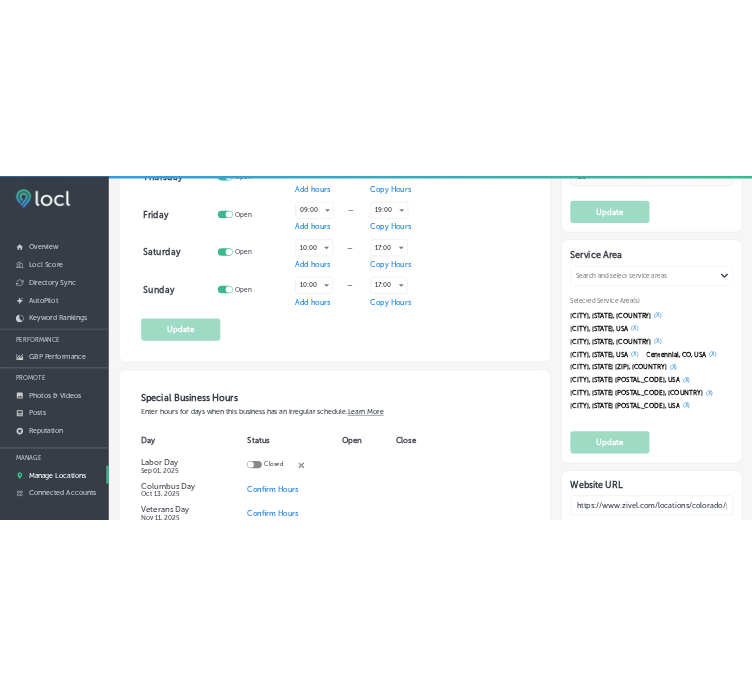 scroll, scrollTop: 1751, scrollLeft: 0, axis: vertical 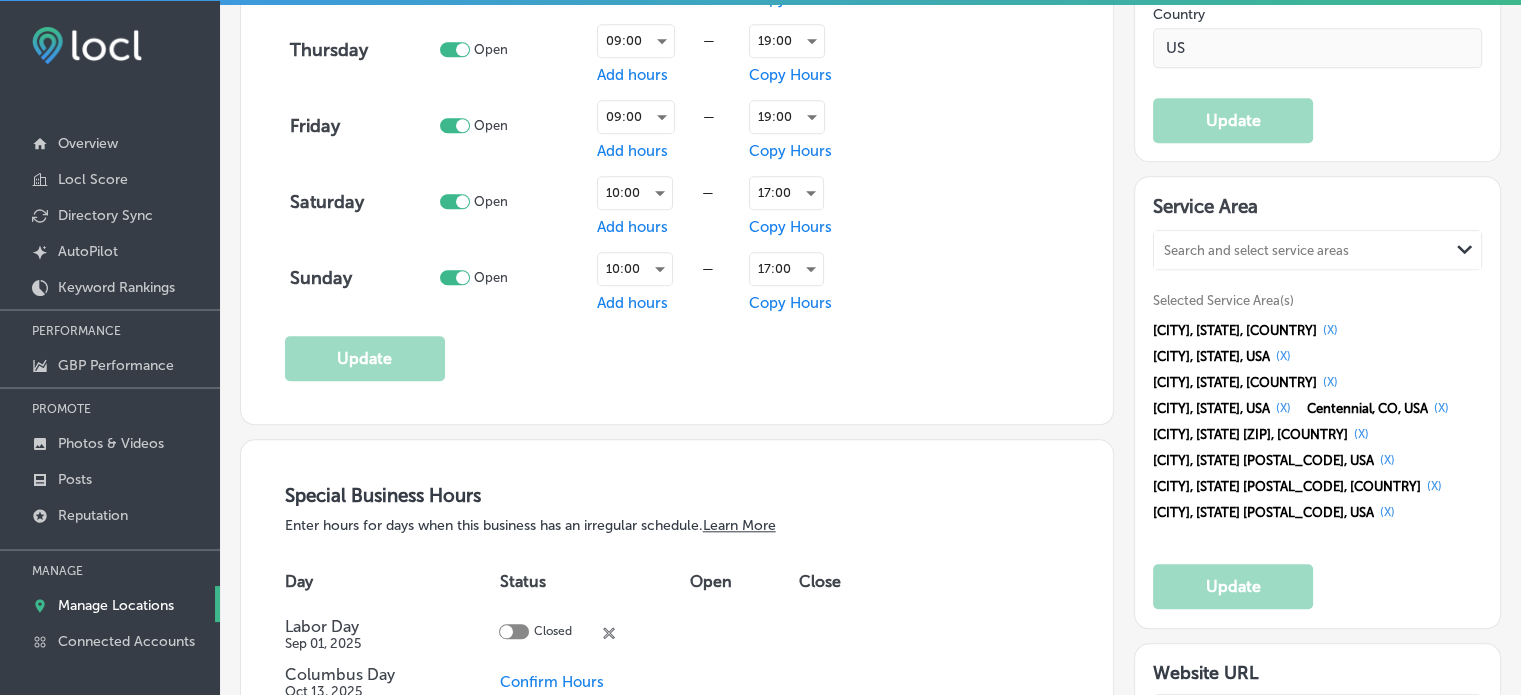 click on "(X)" at bounding box center [1330, 330] 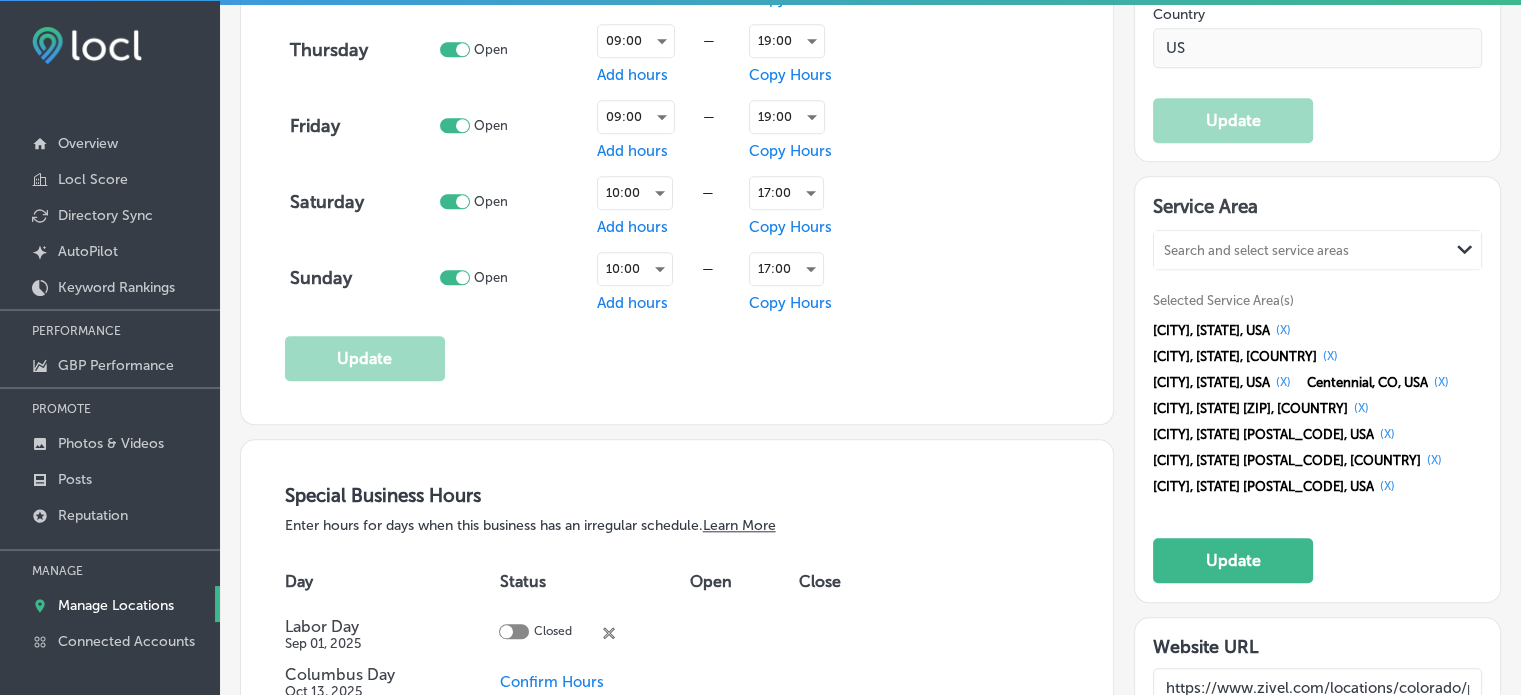 click on "(X)" at bounding box center (1441, 382) 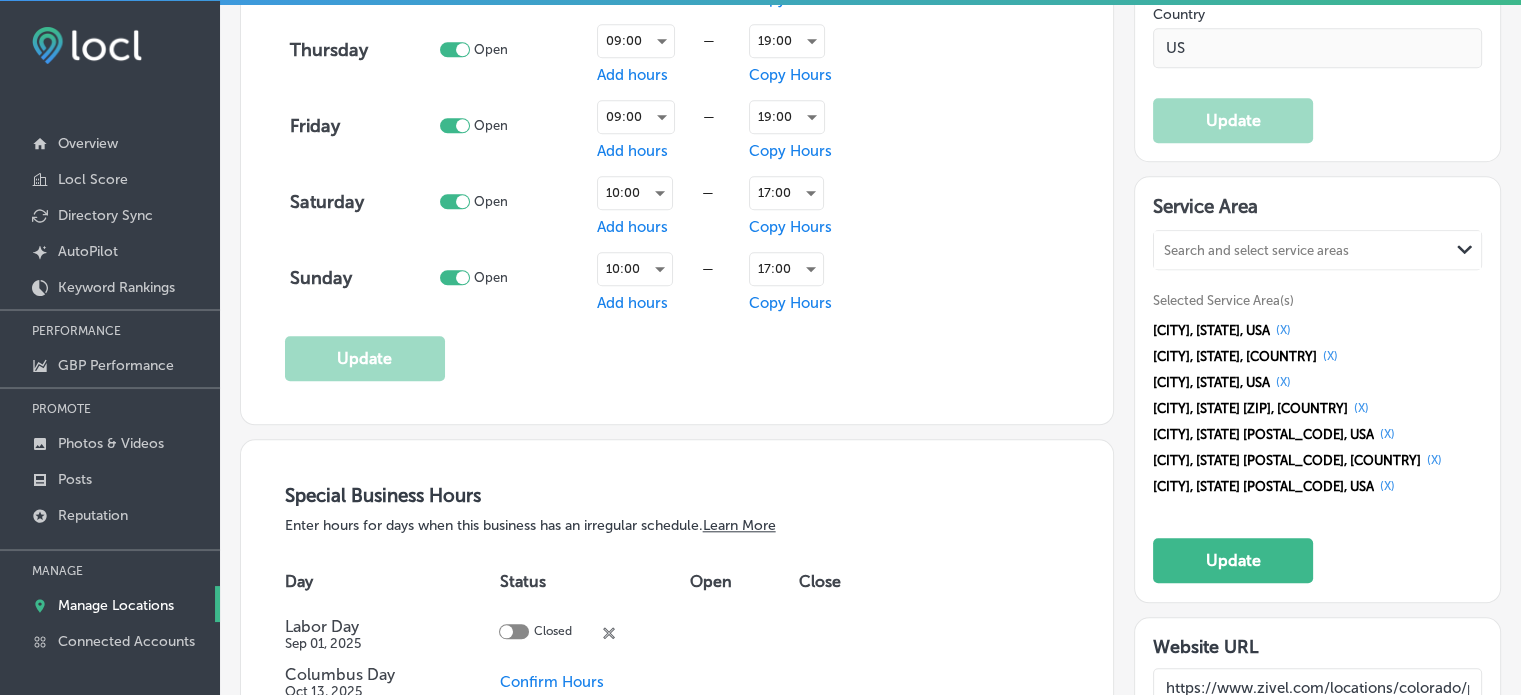 select on "US" 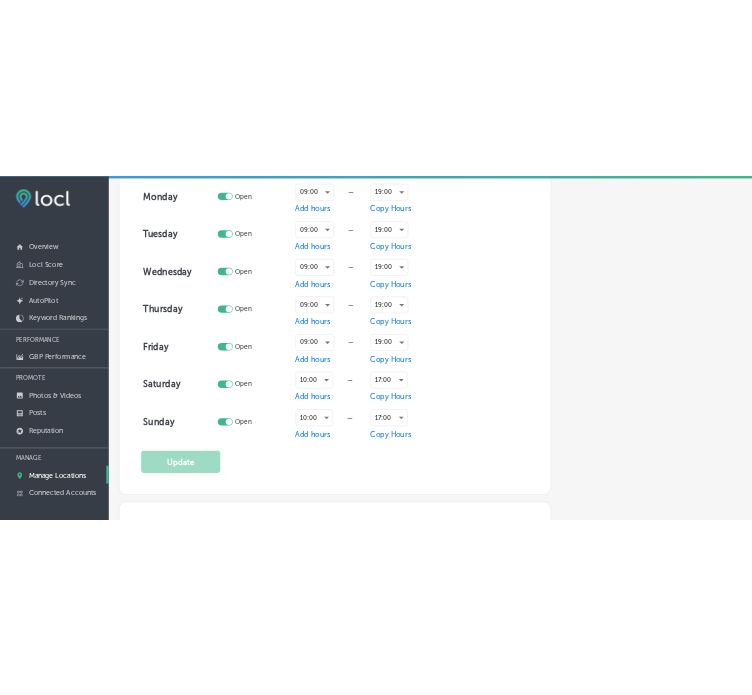 scroll, scrollTop: 1766, scrollLeft: 0, axis: vertical 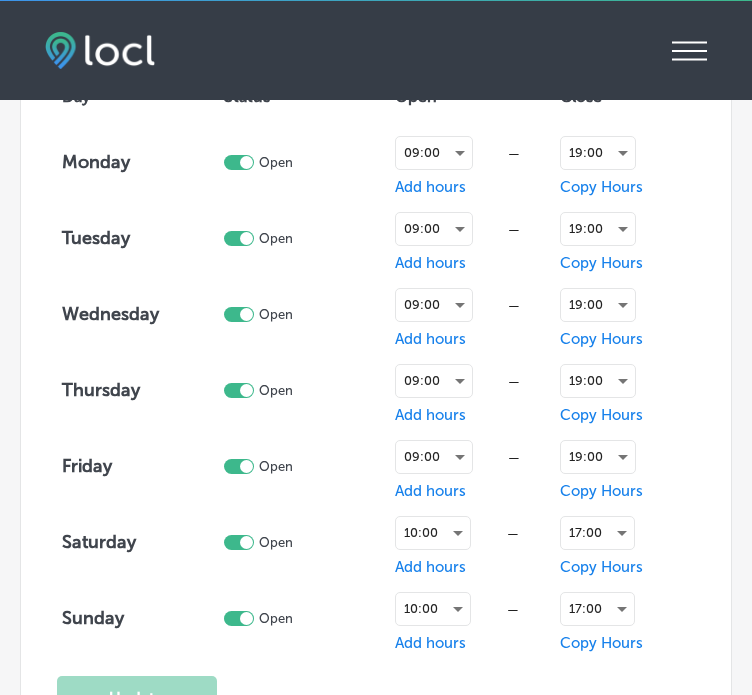 type on "https://www.zivel.com/locations/colorado/parker" 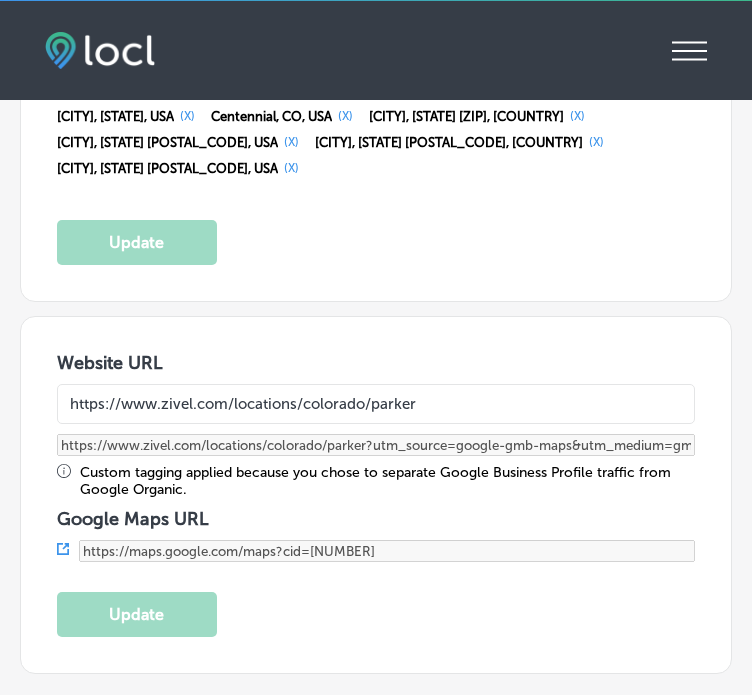 scroll, scrollTop: 3685, scrollLeft: 0, axis: vertical 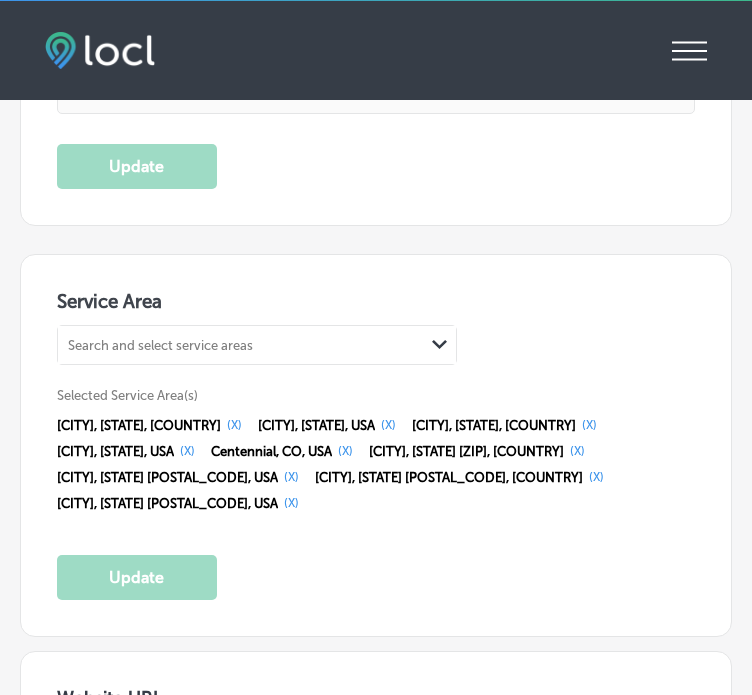 click on "(X)" at bounding box center (291, 477) 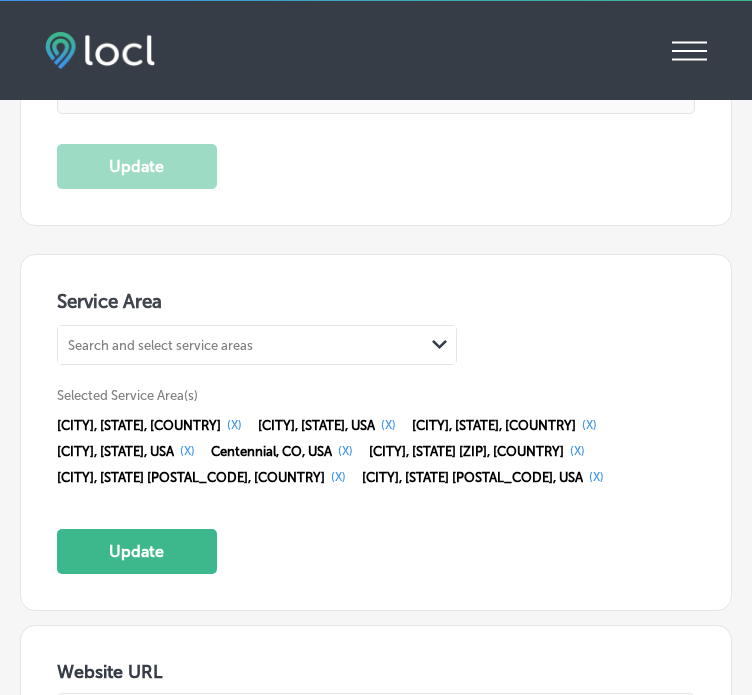 click on "(X)" at bounding box center (596, 477) 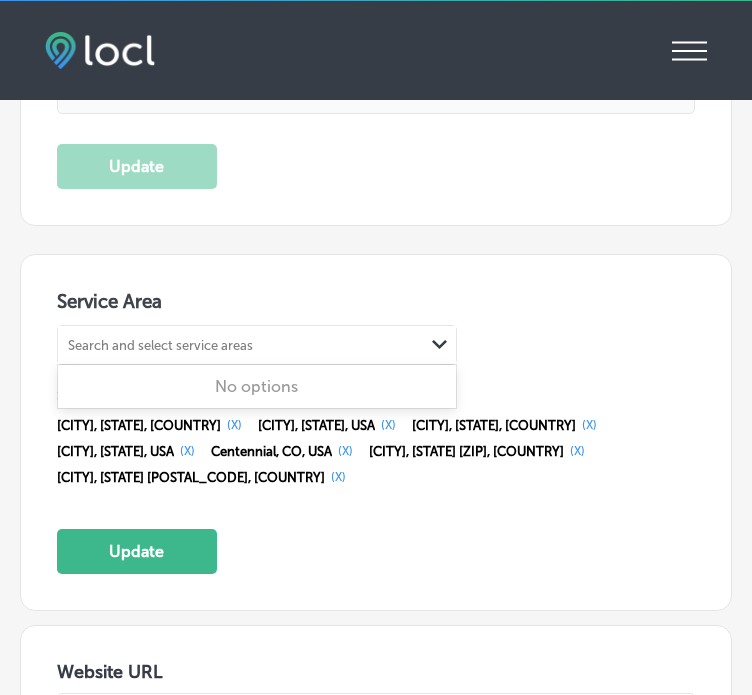 click on "Search and select service areas" at bounding box center [241, 345] 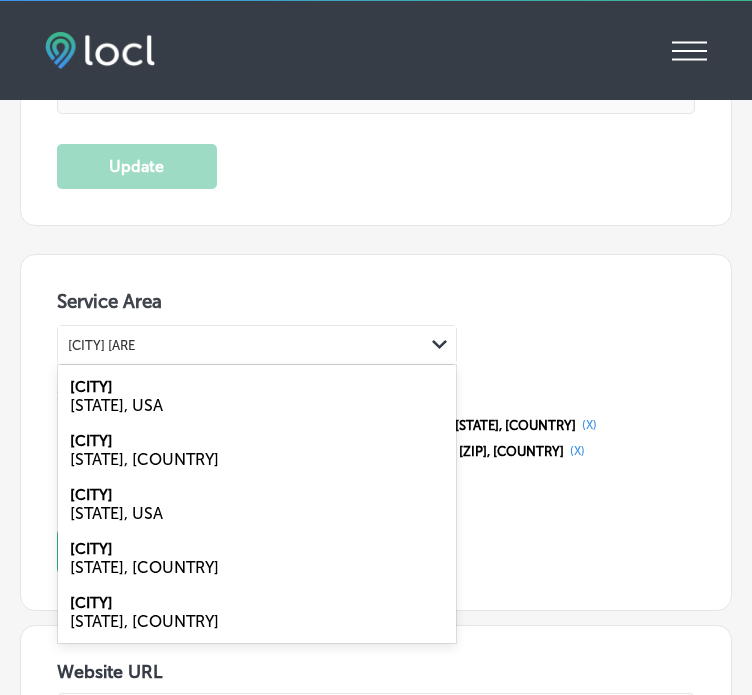 click on "[STATE], USA" at bounding box center [257, 405] 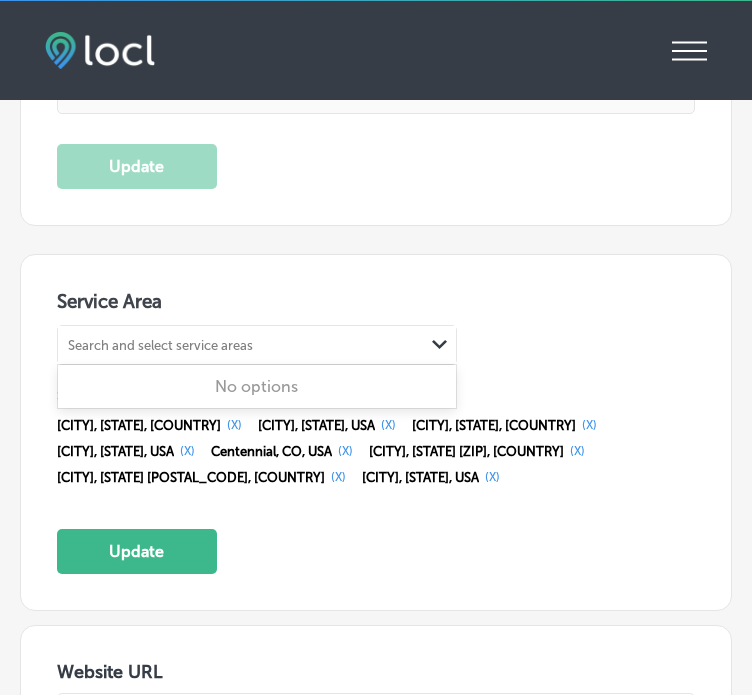 click on "Search and select service areas" at bounding box center [160, 345] 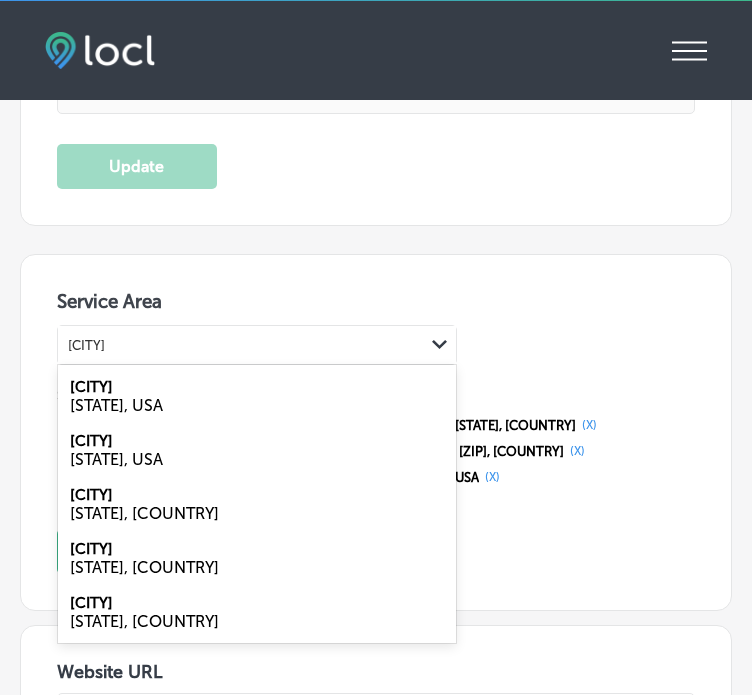 click on "[STATE], USA" at bounding box center [257, 459] 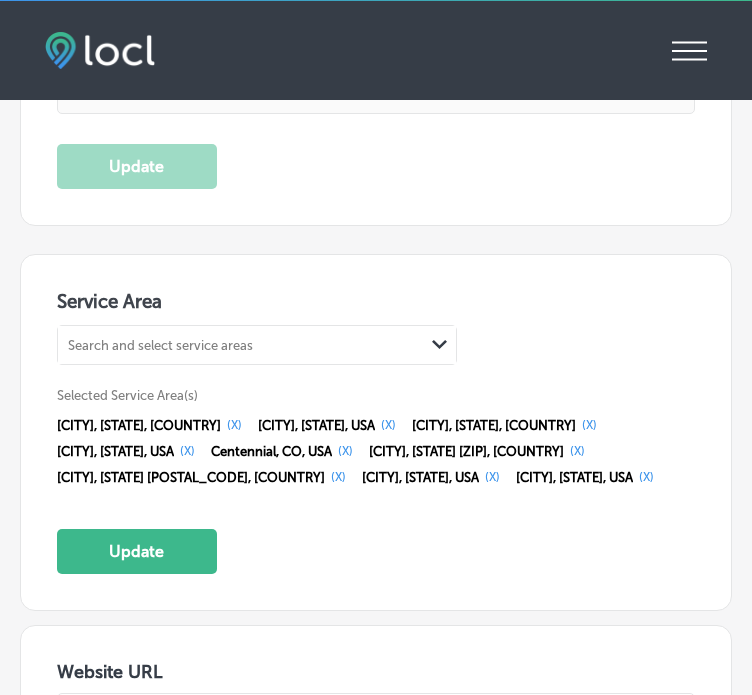 click on "Search and select service areas" at bounding box center (160, 345) 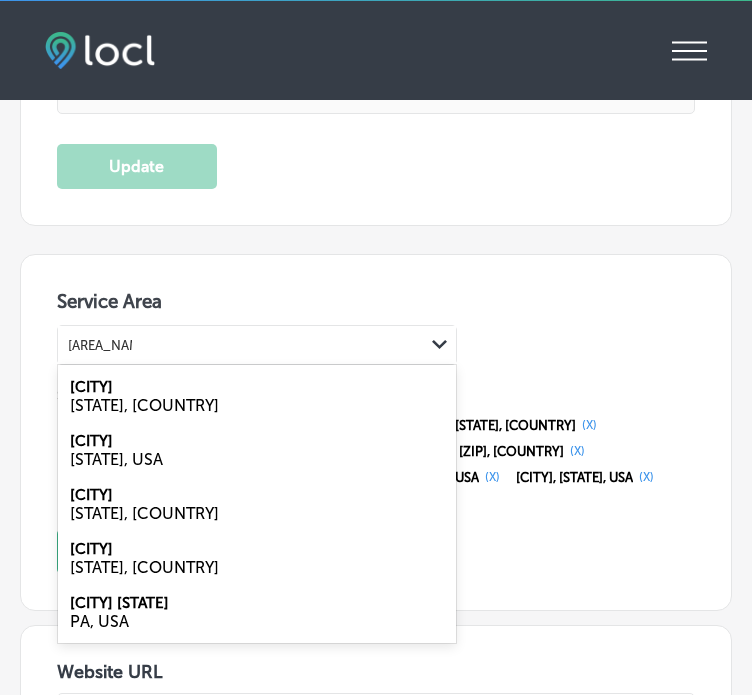 click on "[STATE], USA" at bounding box center [257, 459] 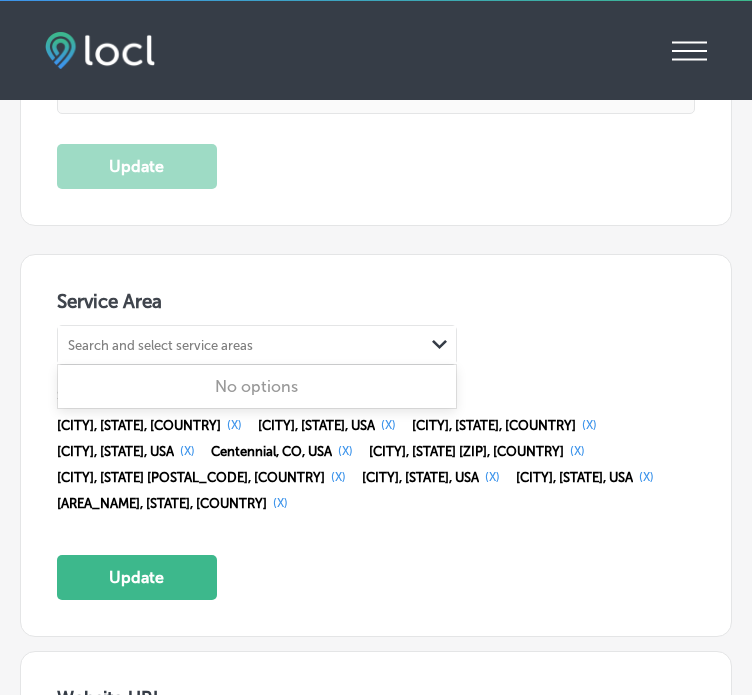 click on "Search and select service areas" at bounding box center (241, 345) 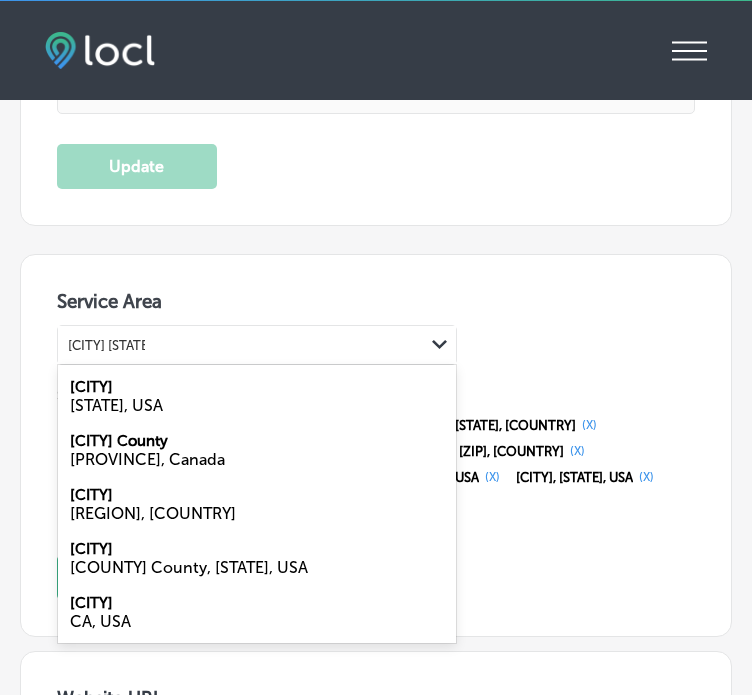 click on "[STATE], USA" at bounding box center [257, 405] 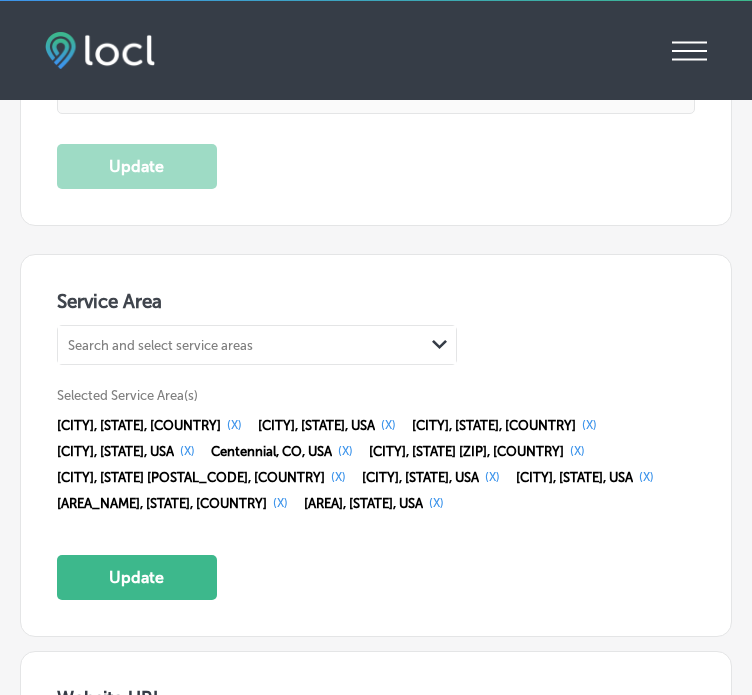 click on "Search and select service areas" at bounding box center [241, 345] 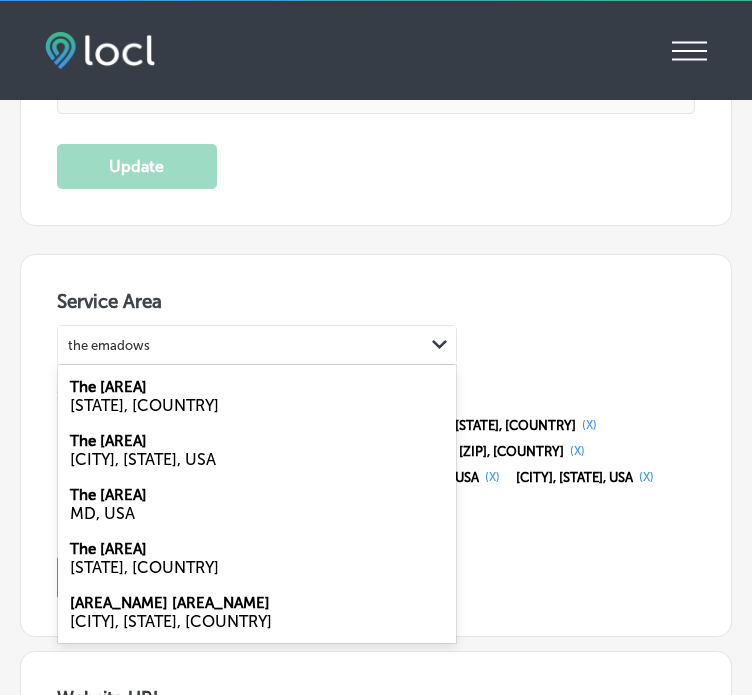 click on "the emadows" at bounding box center [109, 345] 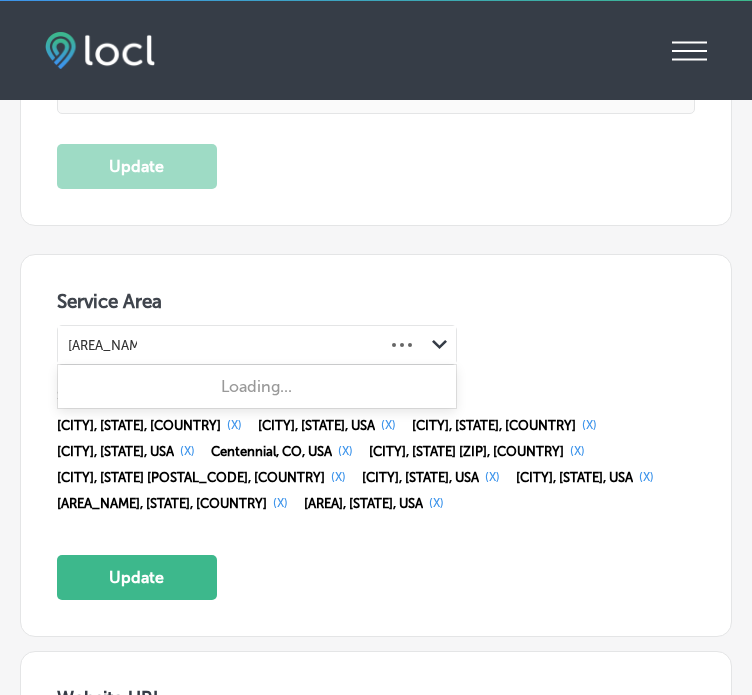 type on "the meadows" 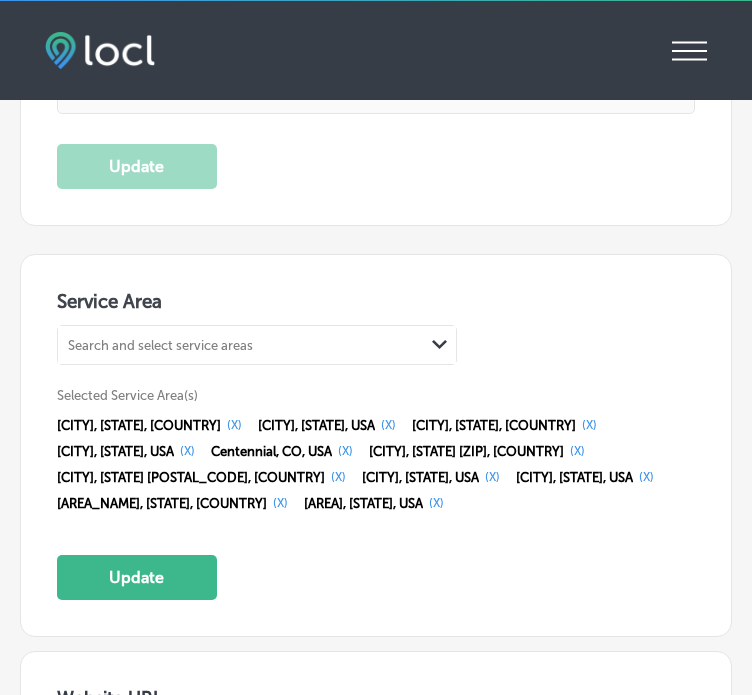 click on "Search and select service areas" at bounding box center (241, 345) 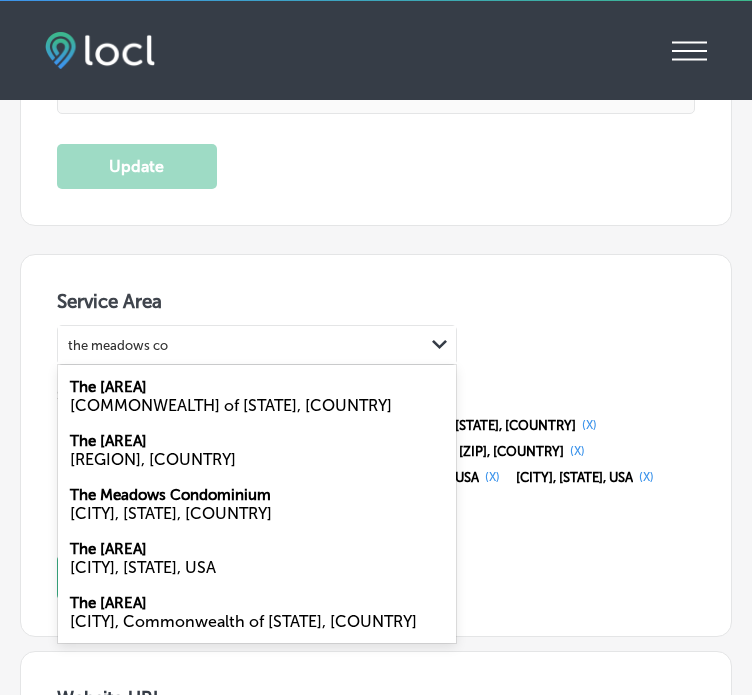 click on "[CITY], [STATE], USA" at bounding box center (257, 567) 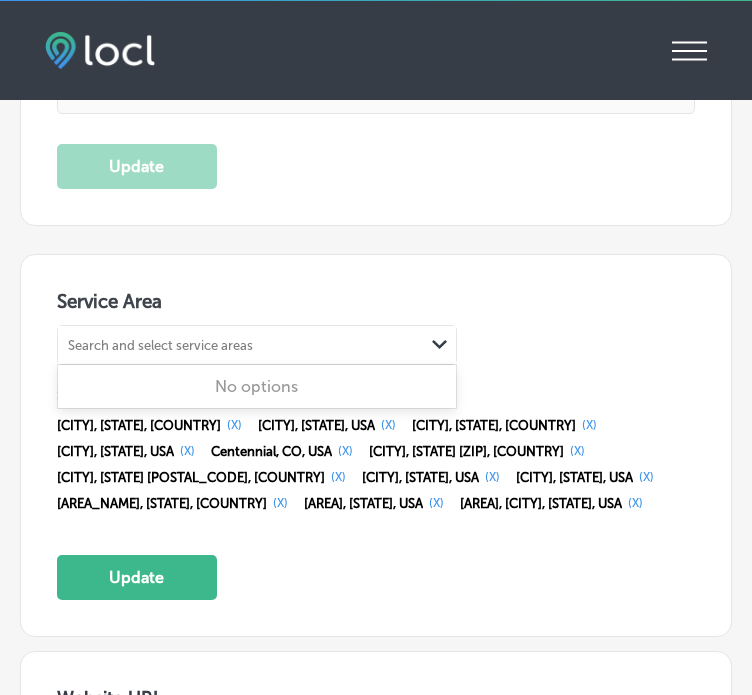 click on "Search and select service areas" at bounding box center [160, 345] 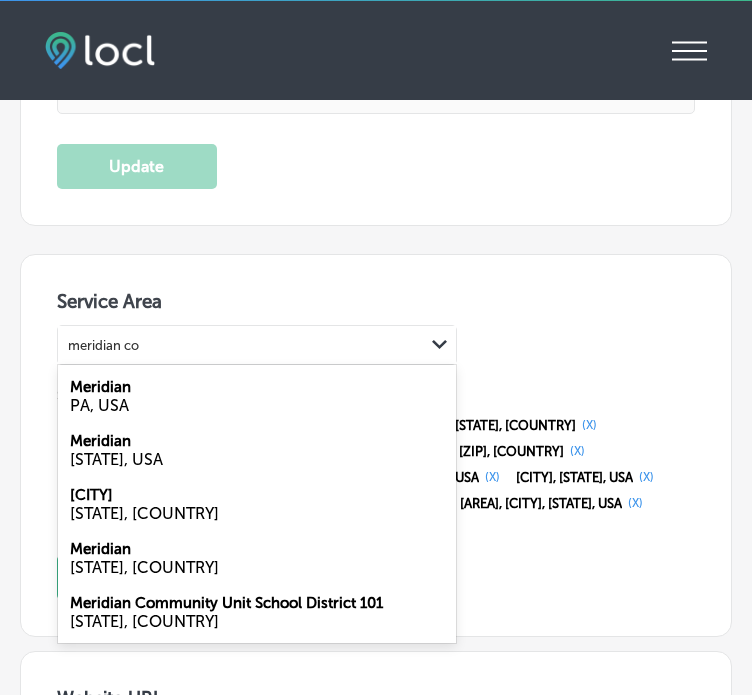 click on "[STATE], USA" at bounding box center (257, 459) 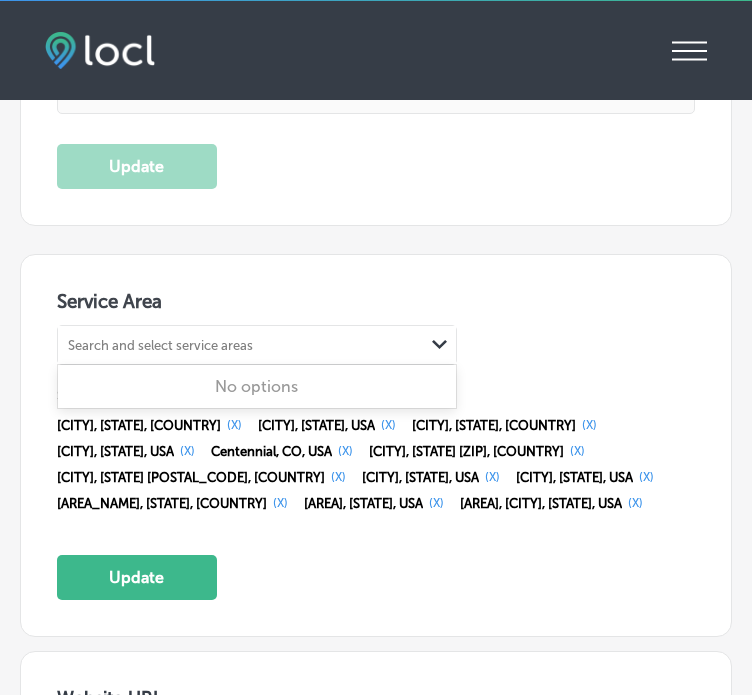 click on "Search and select service areas" at bounding box center [160, 345] 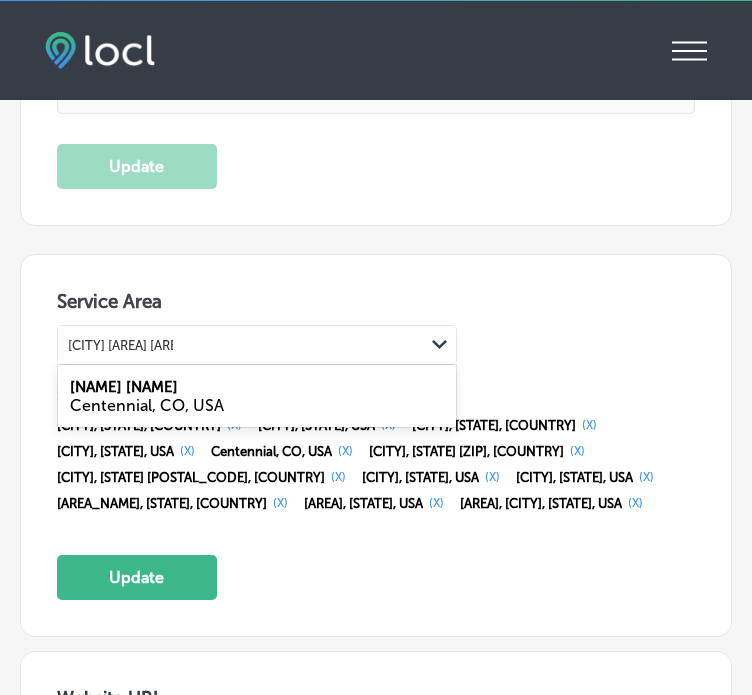 click on "[NAME] [NAME]" at bounding box center [124, 387] 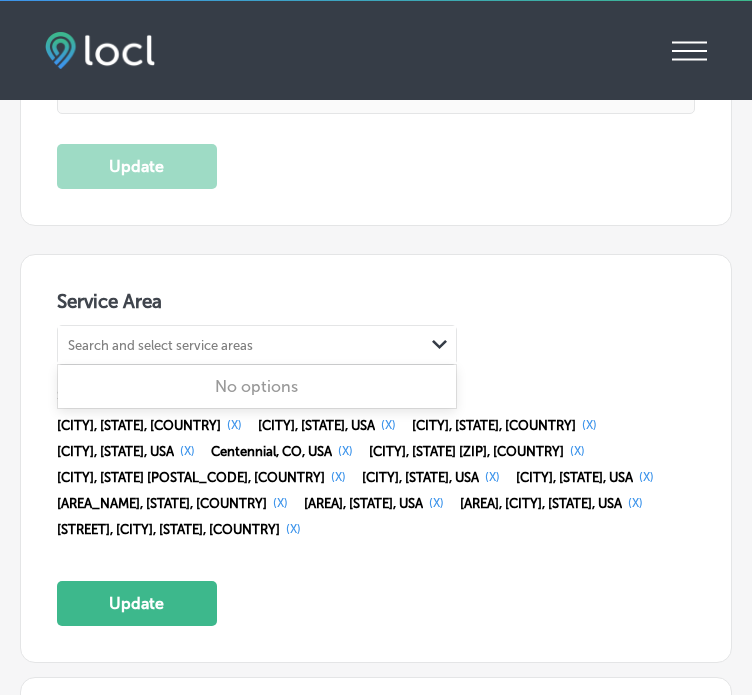 click on "Search and select service areas" at bounding box center (241, 345) 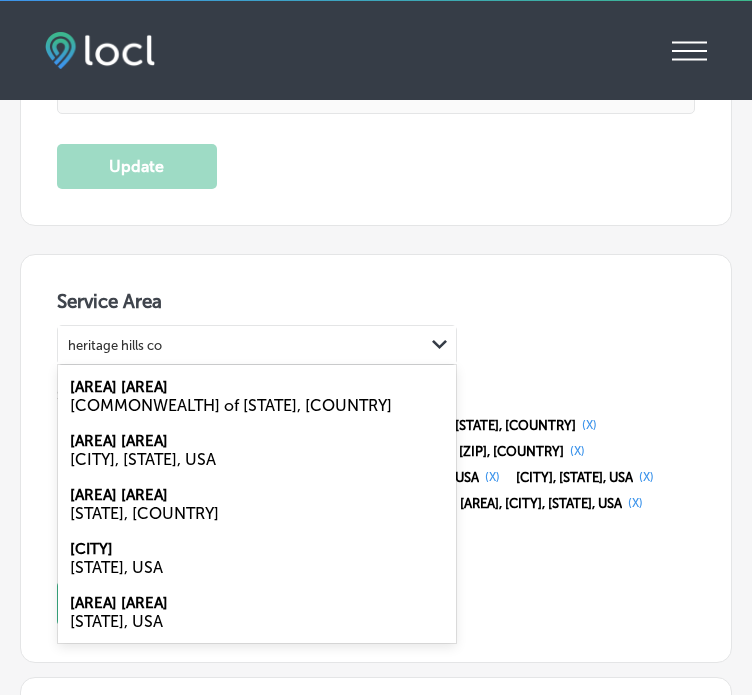 click on "[CITY], [STATE], USA" at bounding box center [257, 459] 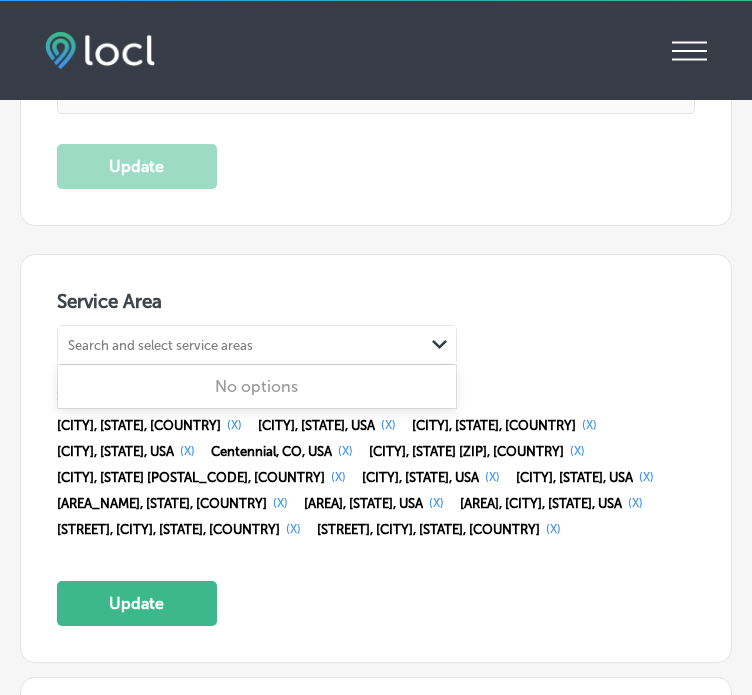 click on "Search and select service areas" at bounding box center [160, 345] 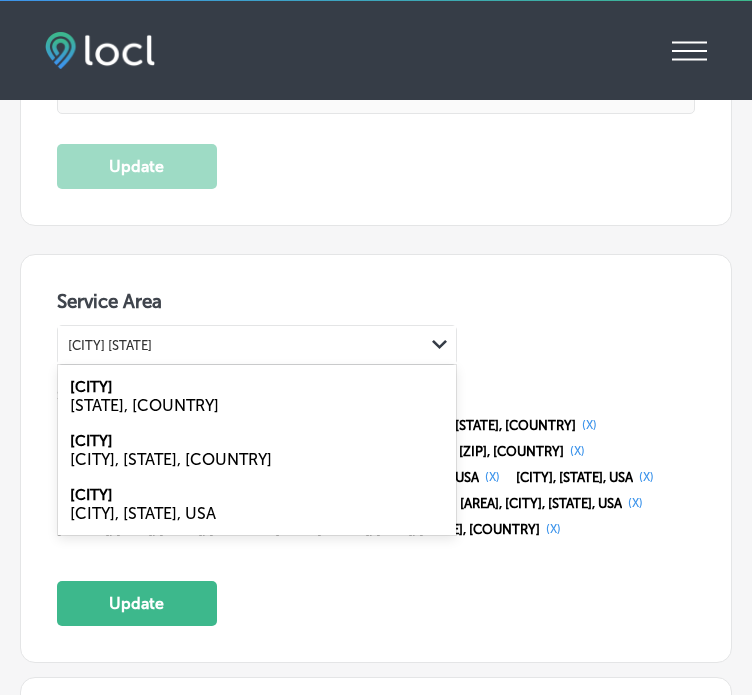 click on "[STATE], [COUNTRY]" at bounding box center [257, 405] 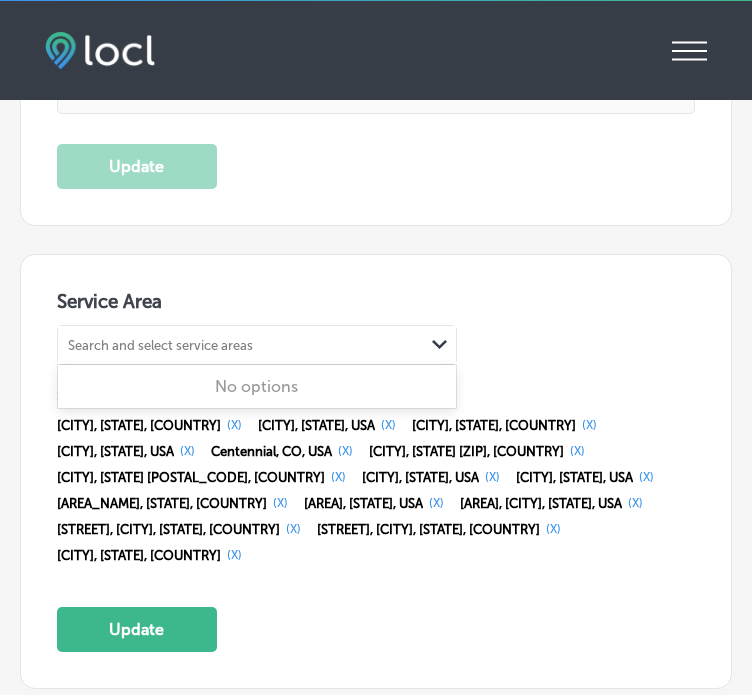 click on "Search and select service areas" at bounding box center [241, 345] 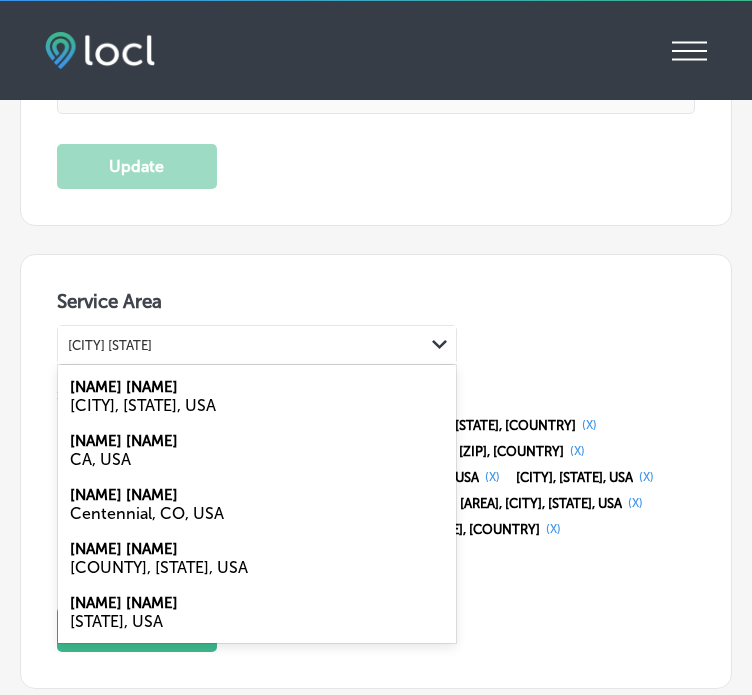 click on "Centennial, CO, USA" at bounding box center [257, 513] 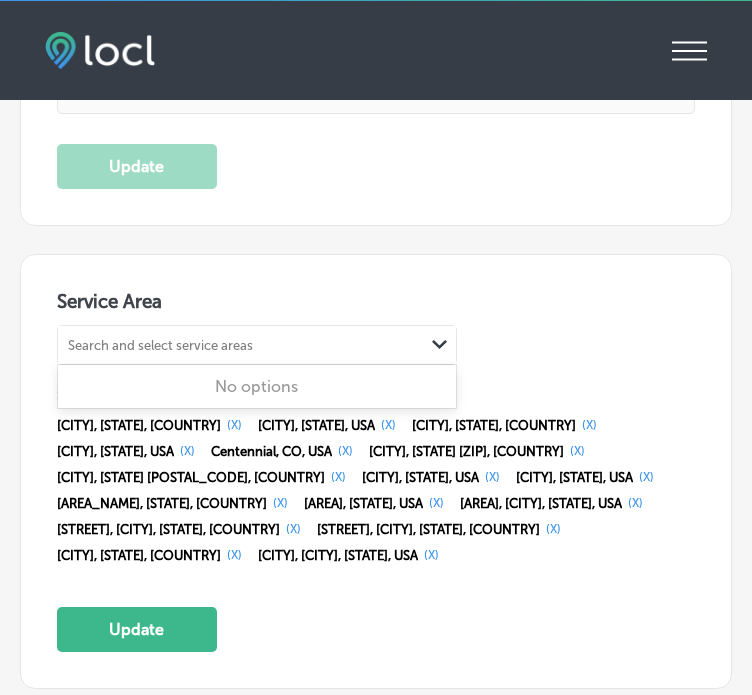 click on "Search and select service areas" at bounding box center (160, 345) 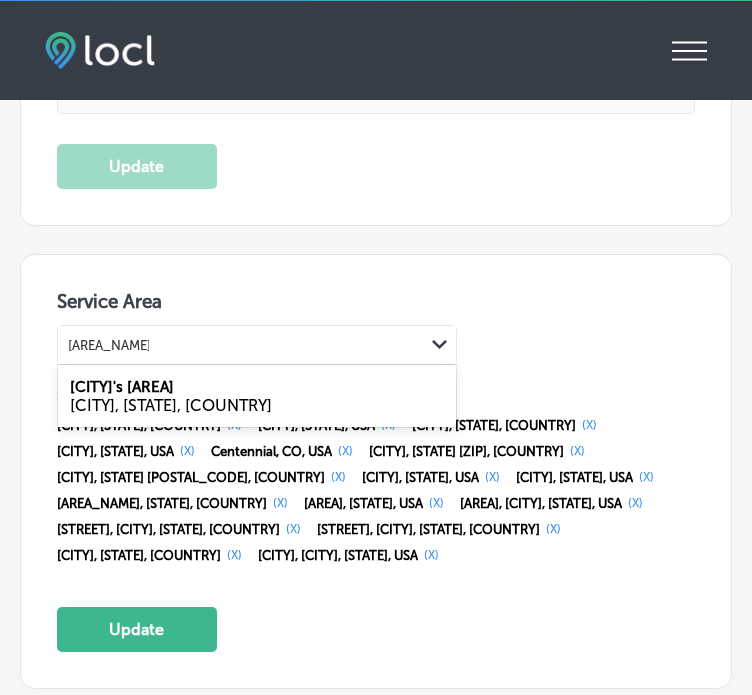 click on "[CITY]'s [AREA]" at bounding box center (122, 387) 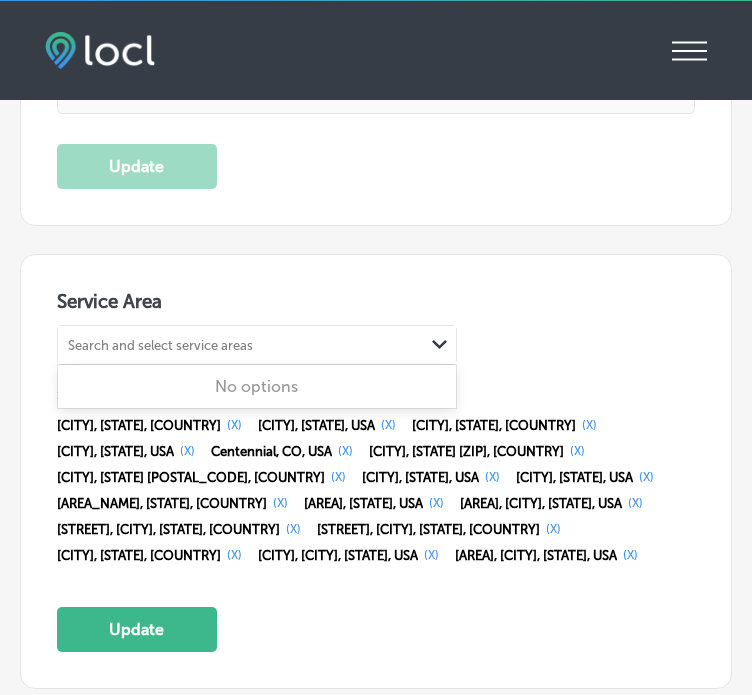 click on "Search and select service areas" at bounding box center [241, 345] 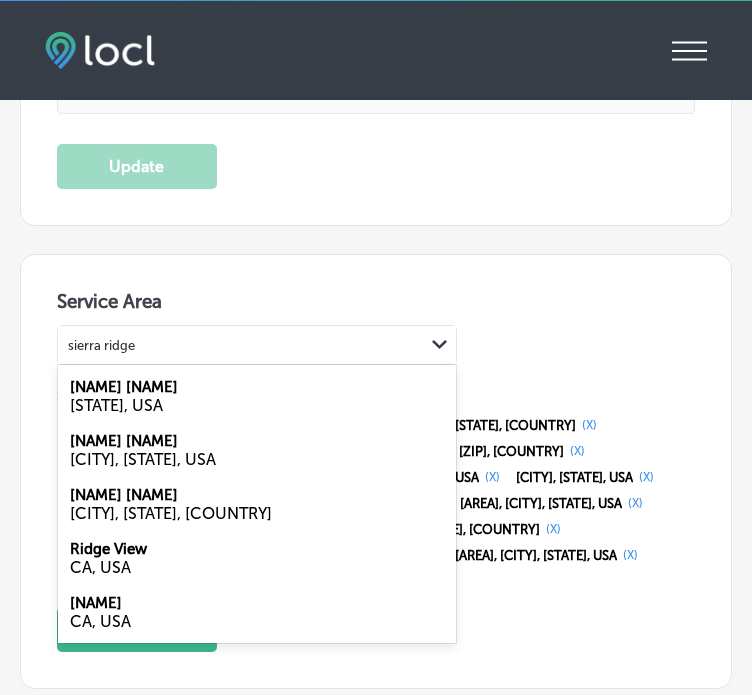 click on "[NAME] [NAME]" at bounding box center [124, 387] 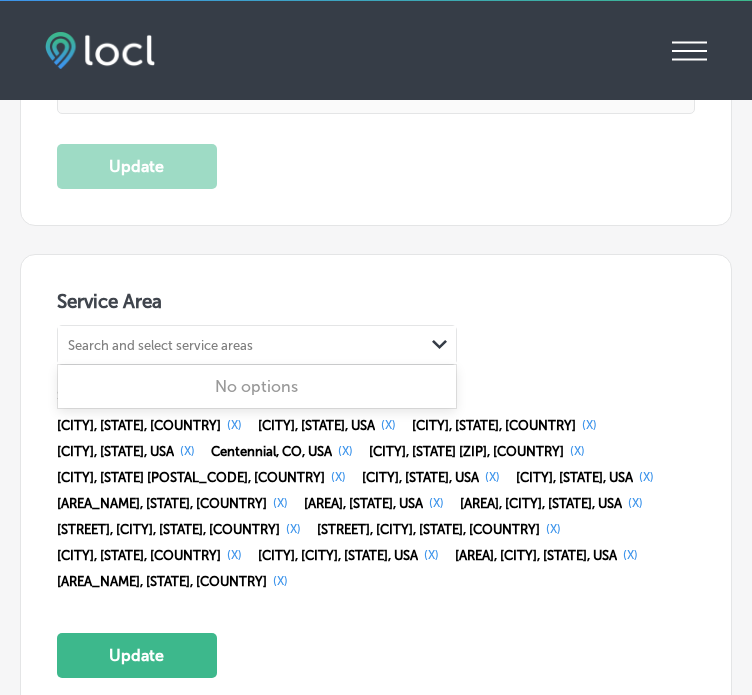 click on "Search and select service areas" at bounding box center (160, 345) 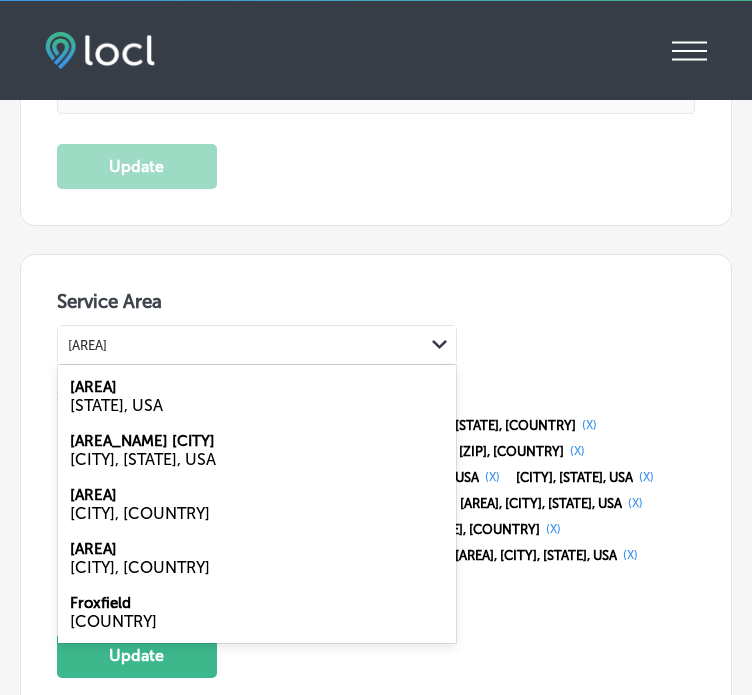 click on "[CITY] [STATE], USA" at bounding box center (257, 396) 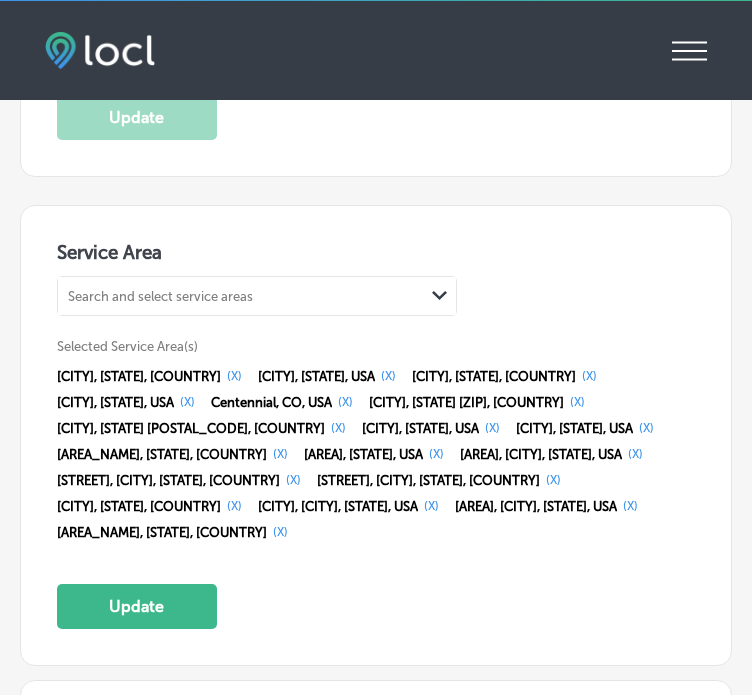scroll, scrollTop: 3711, scrollLeft: 0, axis: vertical 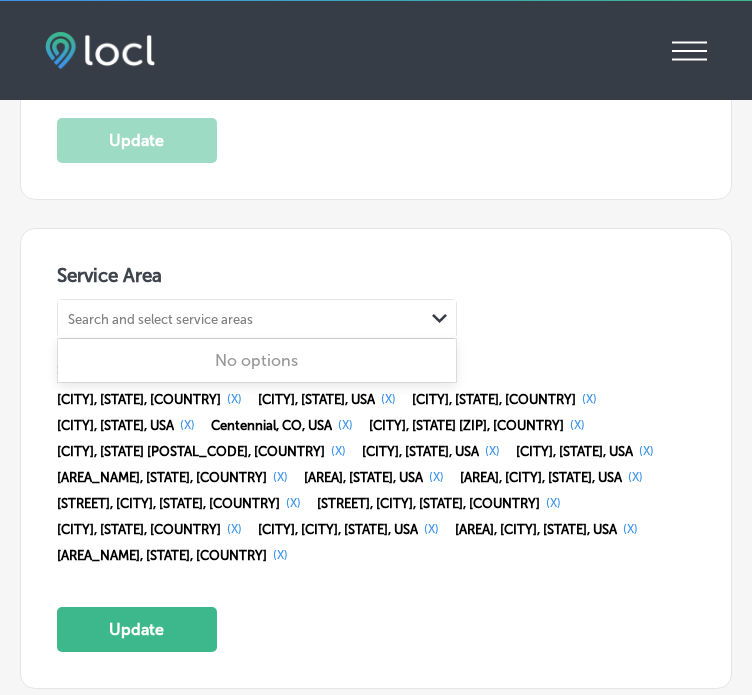 click on "Search and select service areas" at bounding box center (160, 319) 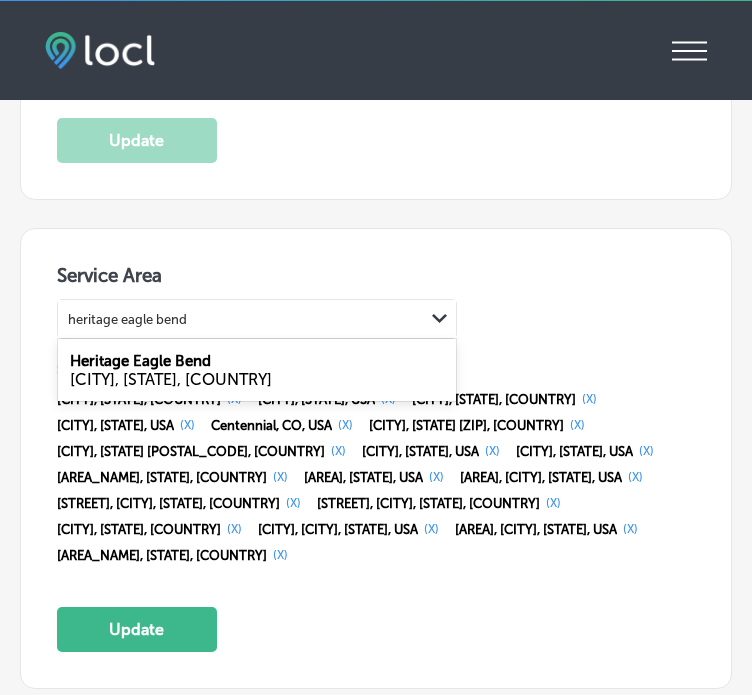 click on "Heritage Eagle Bend" at bounding box center (140, 361) 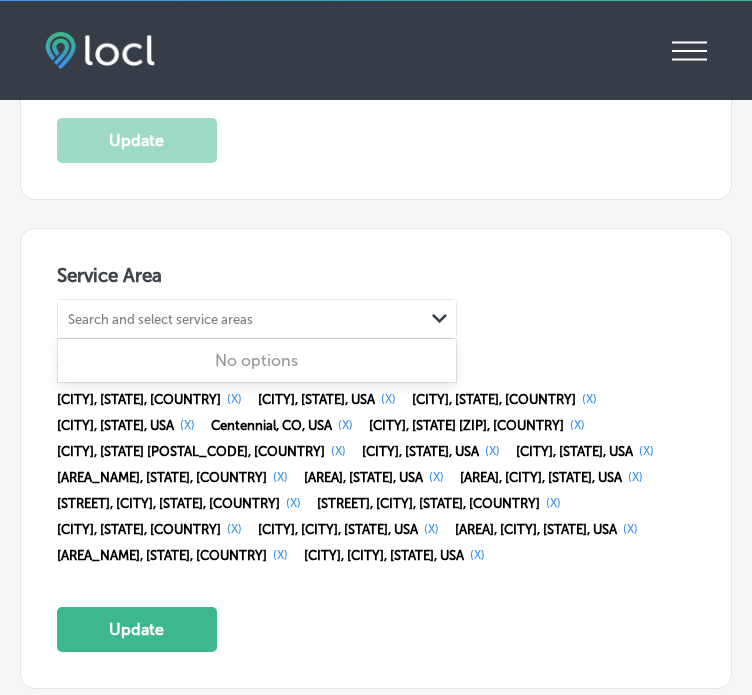 click on "Search and select service areas" at bounding box center [160, 319] 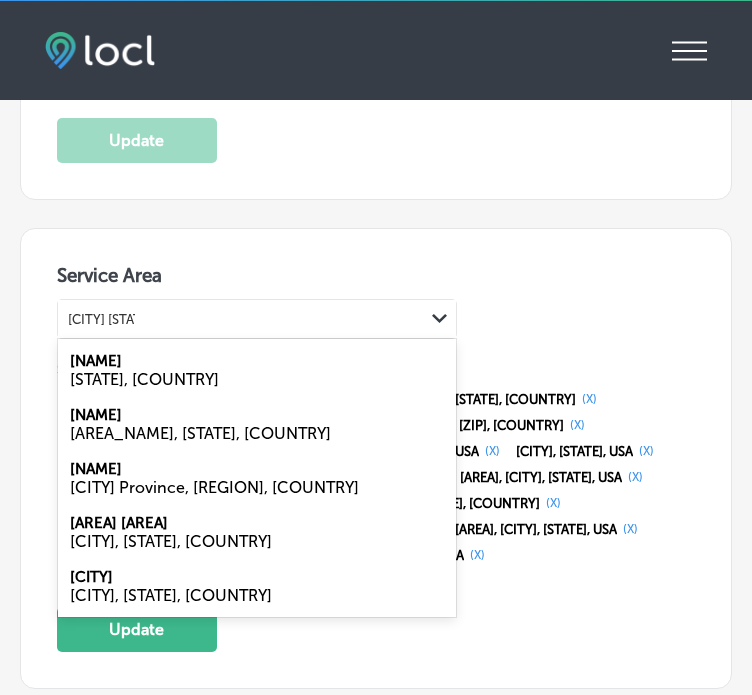 click on "[AREA_NAME], [STATE], [COUNTRY]" at bounding box center (257, 433) 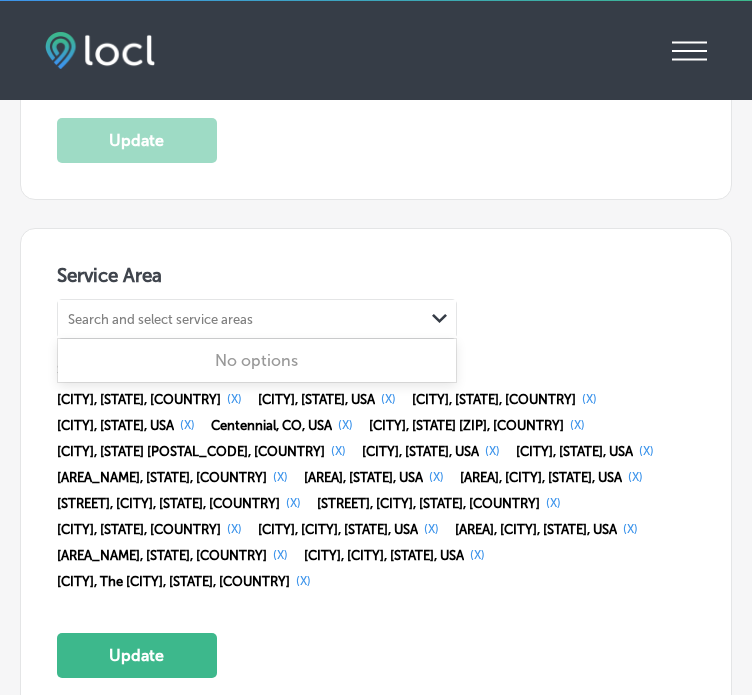 click on "Search and select service areas" at bounding box center [160, 319] 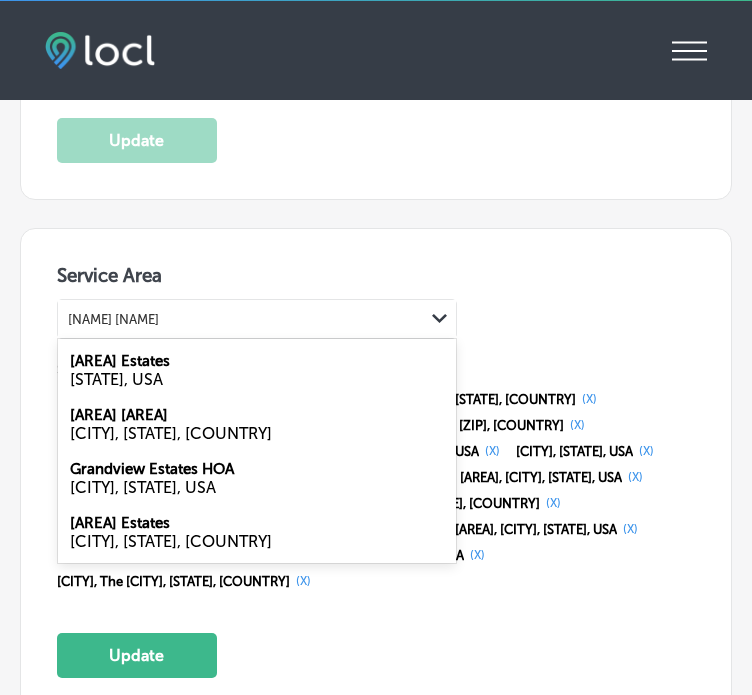 click on "[AREA] Estates" at bounding box center [120, 361] 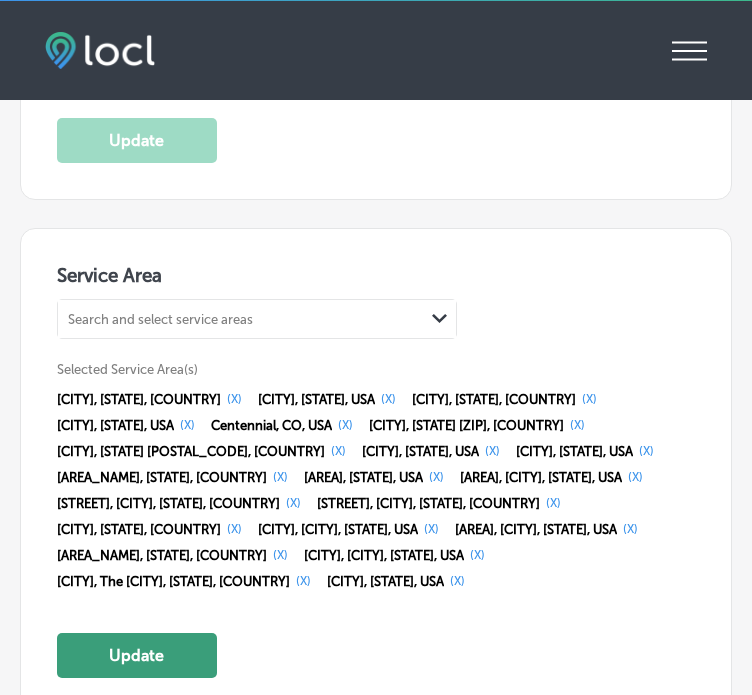 click on "Update" 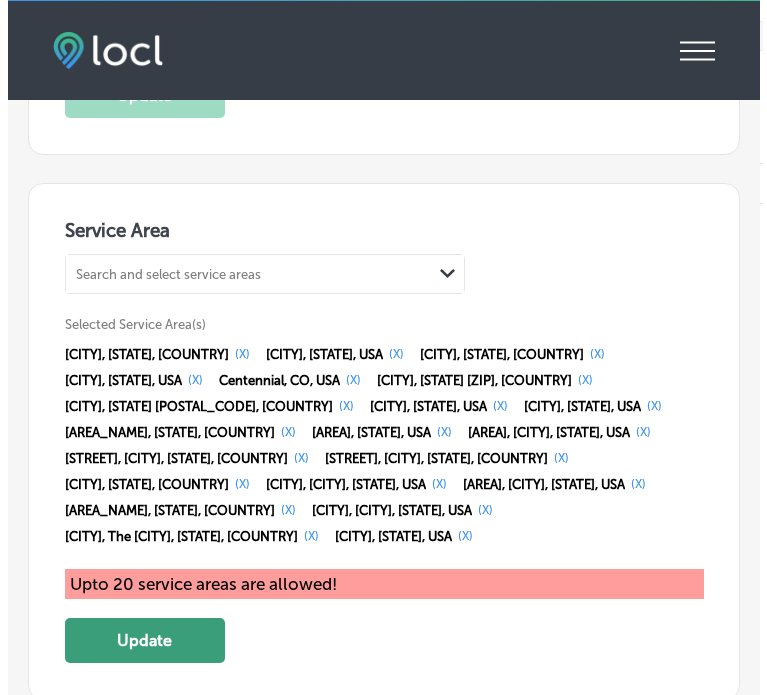 scroll, scrollTop: 3759, scrollLeft: 0, axis: vertical 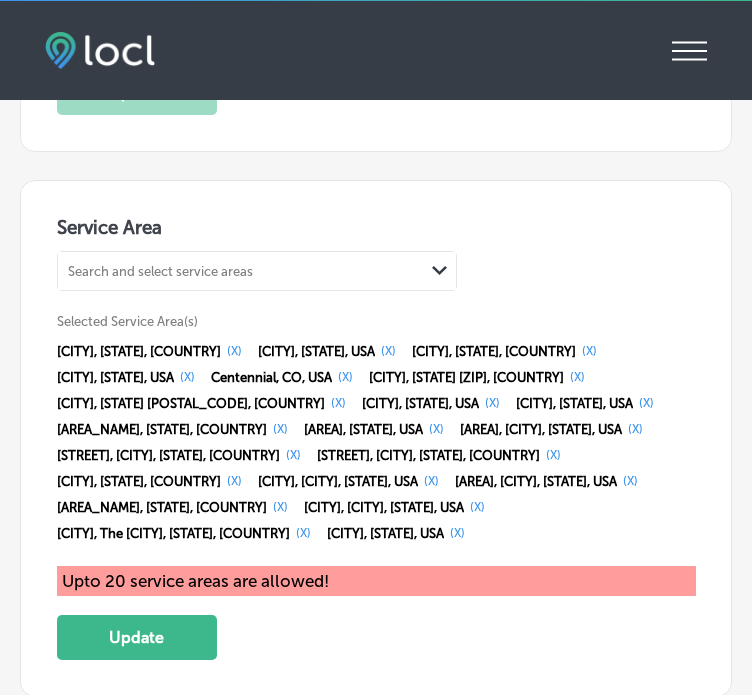 click on "(X)" at bounding box center [234, 481] 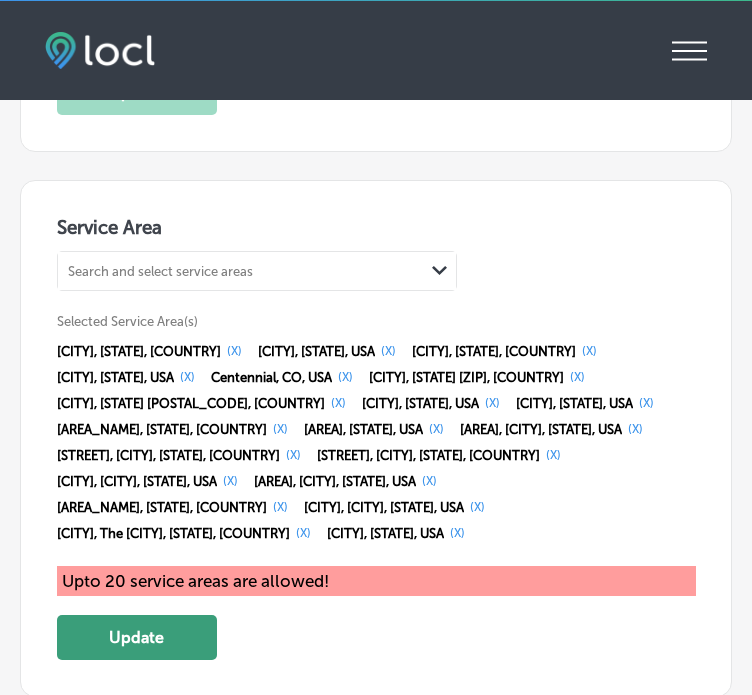 click on "Update" 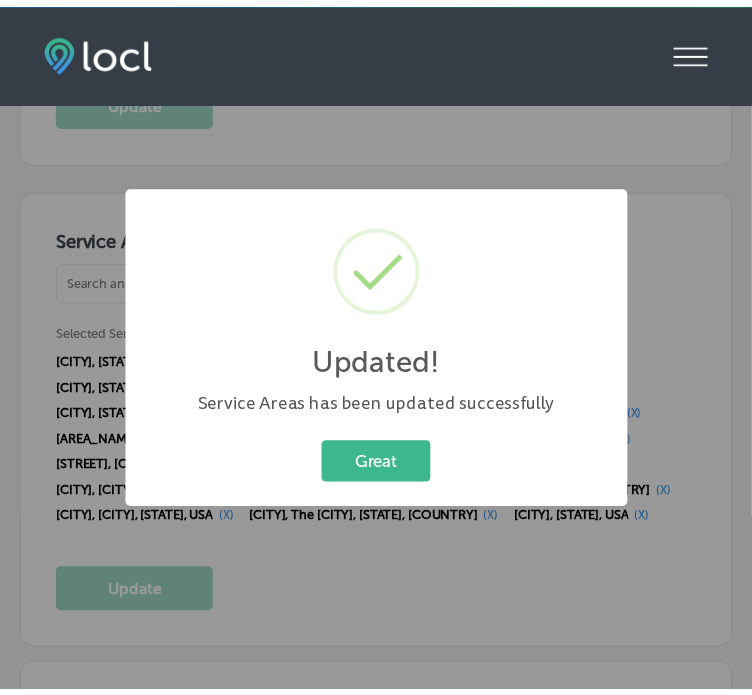 scroll, scrollTop: 3769, scrollLeft: 0, axis: vertical 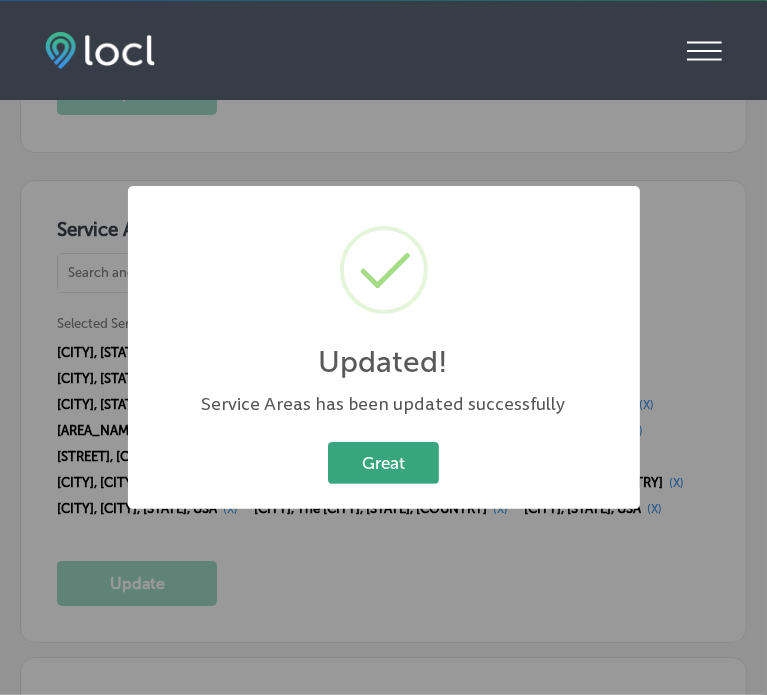 click on "Great" at bounding box center (383, 462) 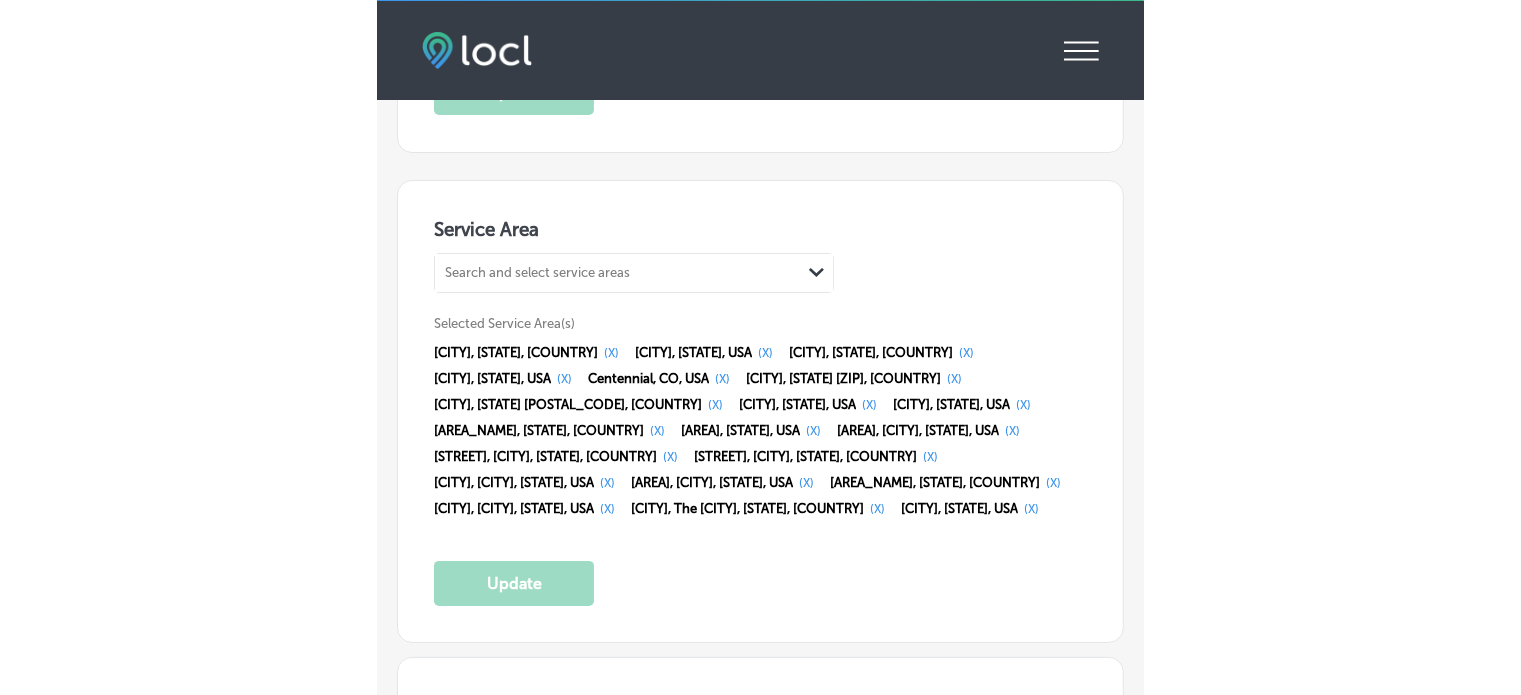 scroll, scrollTop: 3759, scrollLeft: 0, axis: vertical 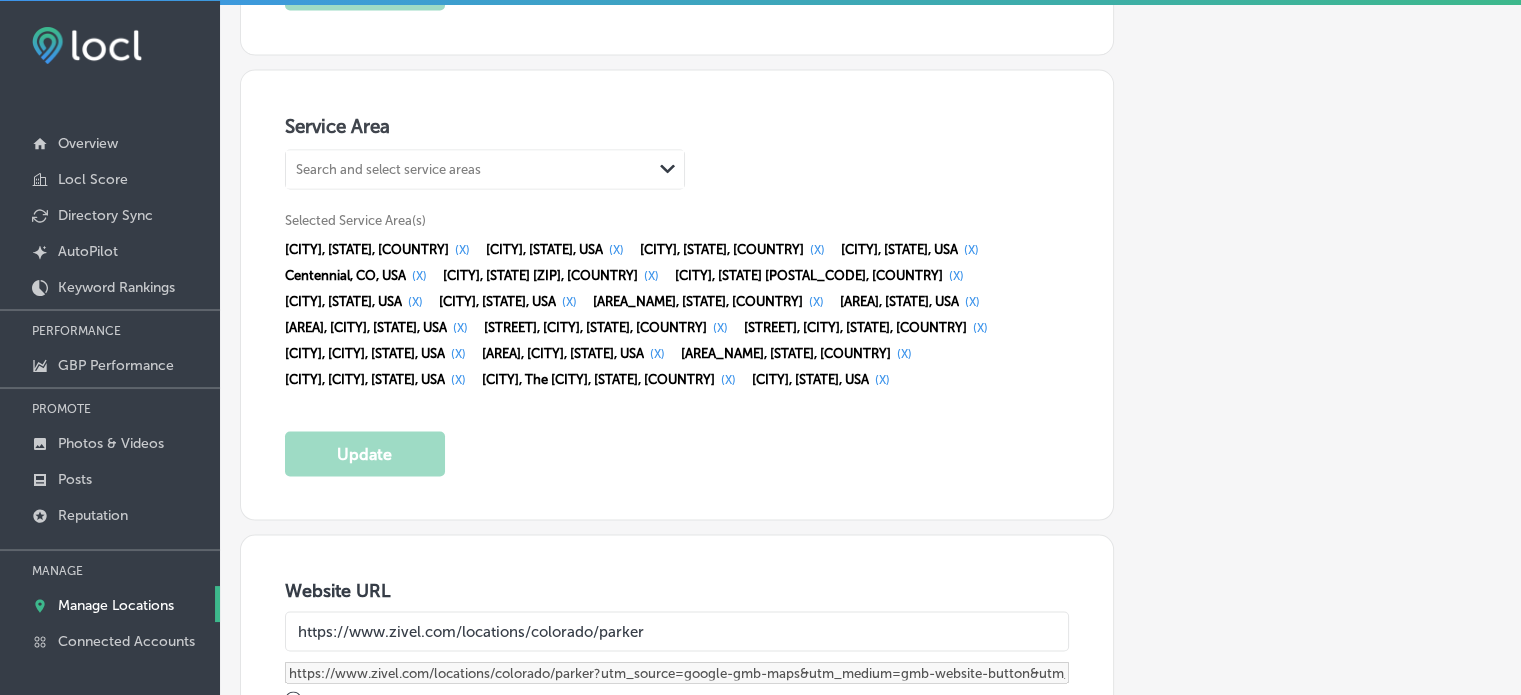 select on "US" 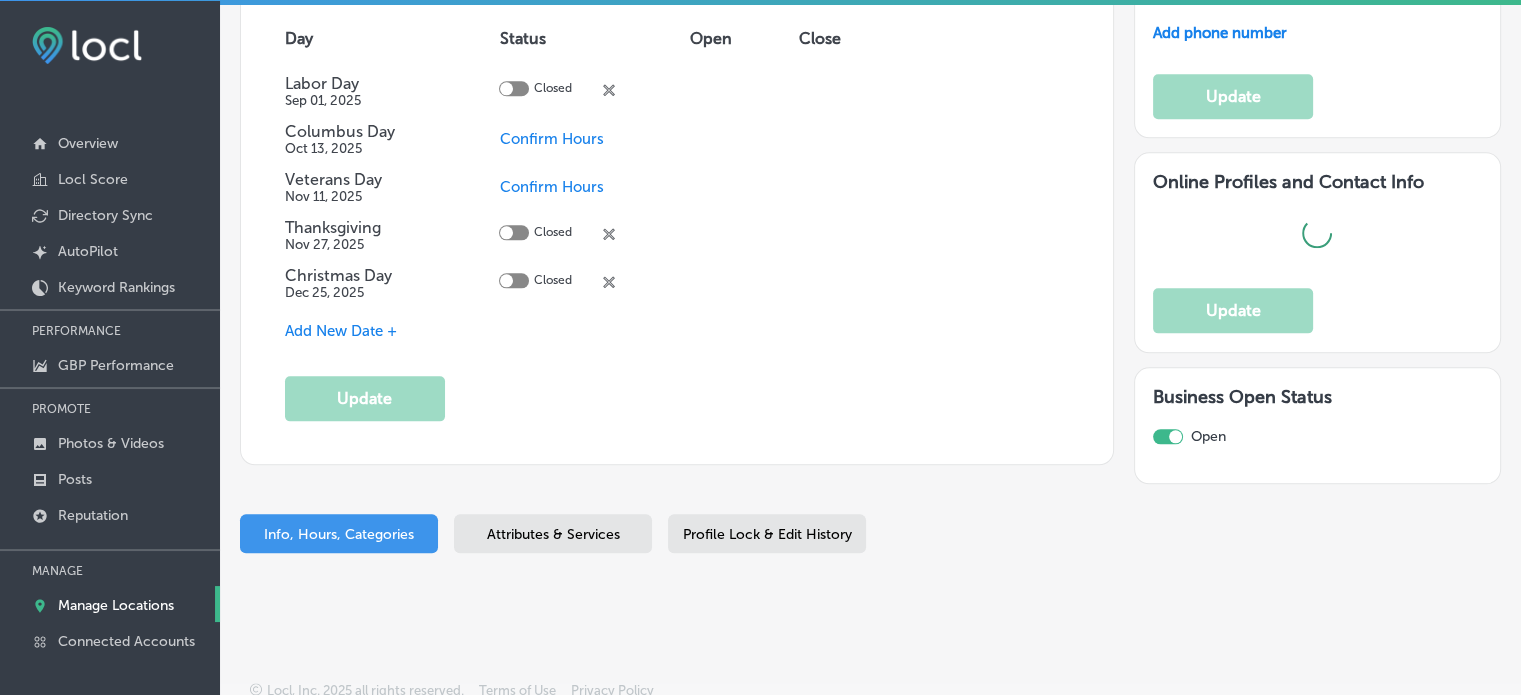 type on "17021 Lincoln Ave. Suite C" 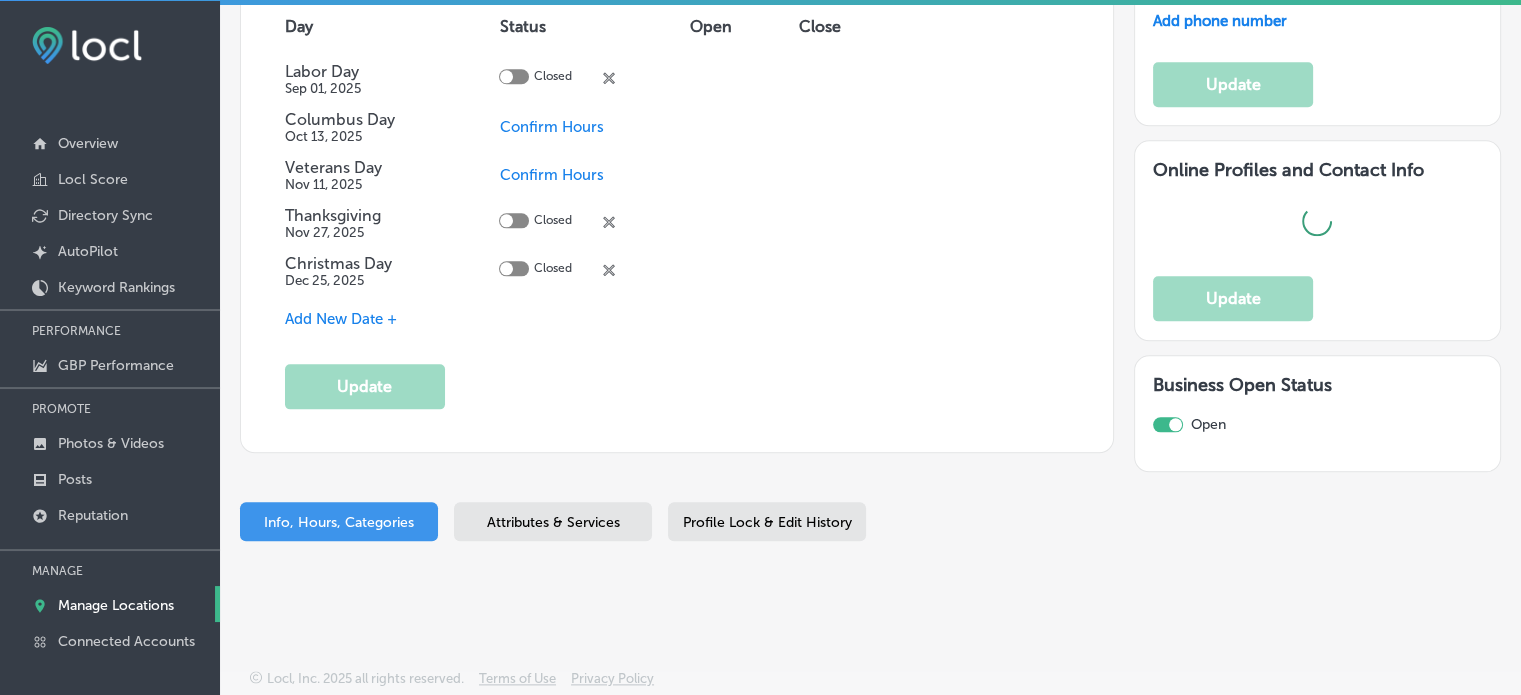 type on "https://www.zivel.com/locations/colorado/parker" 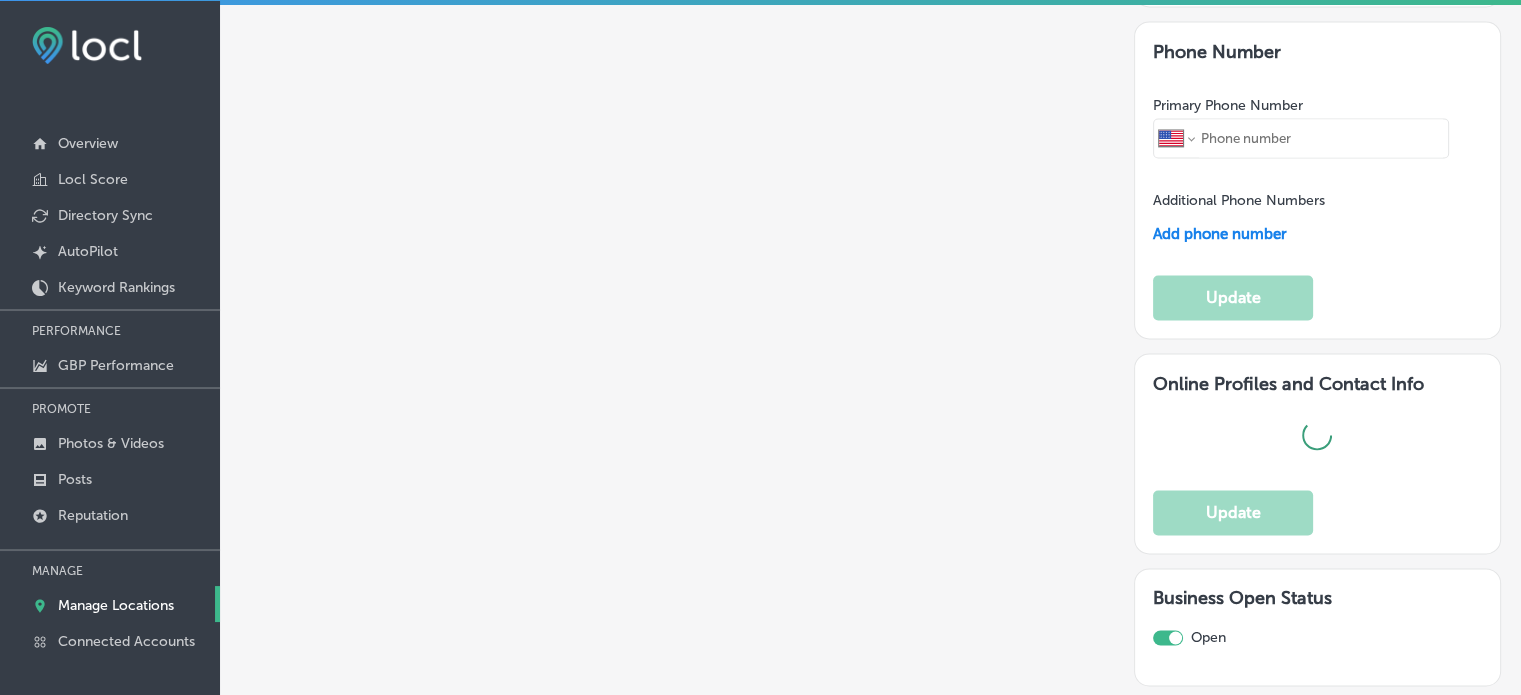 scroll, scrollTop: 3193, scrollLeft: 0, axis: vertical 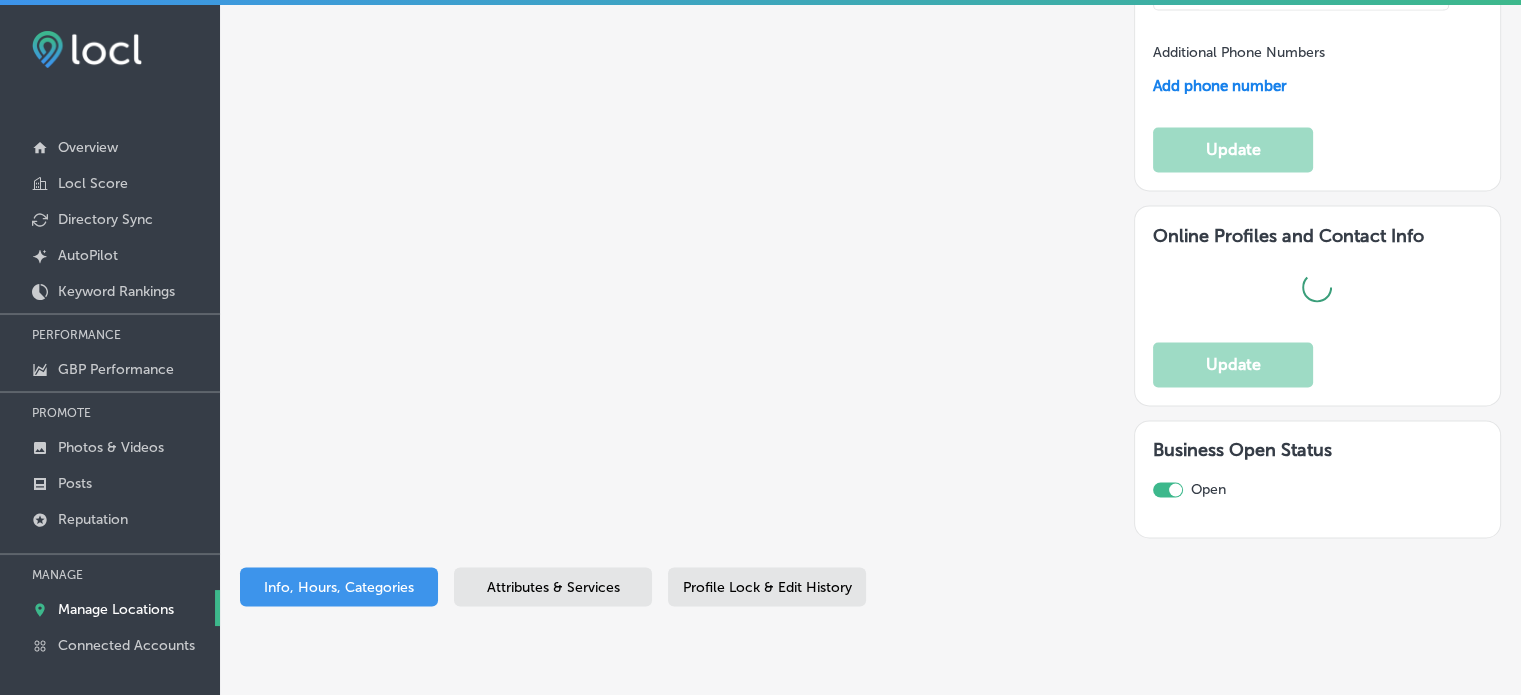 checkbox on "true" 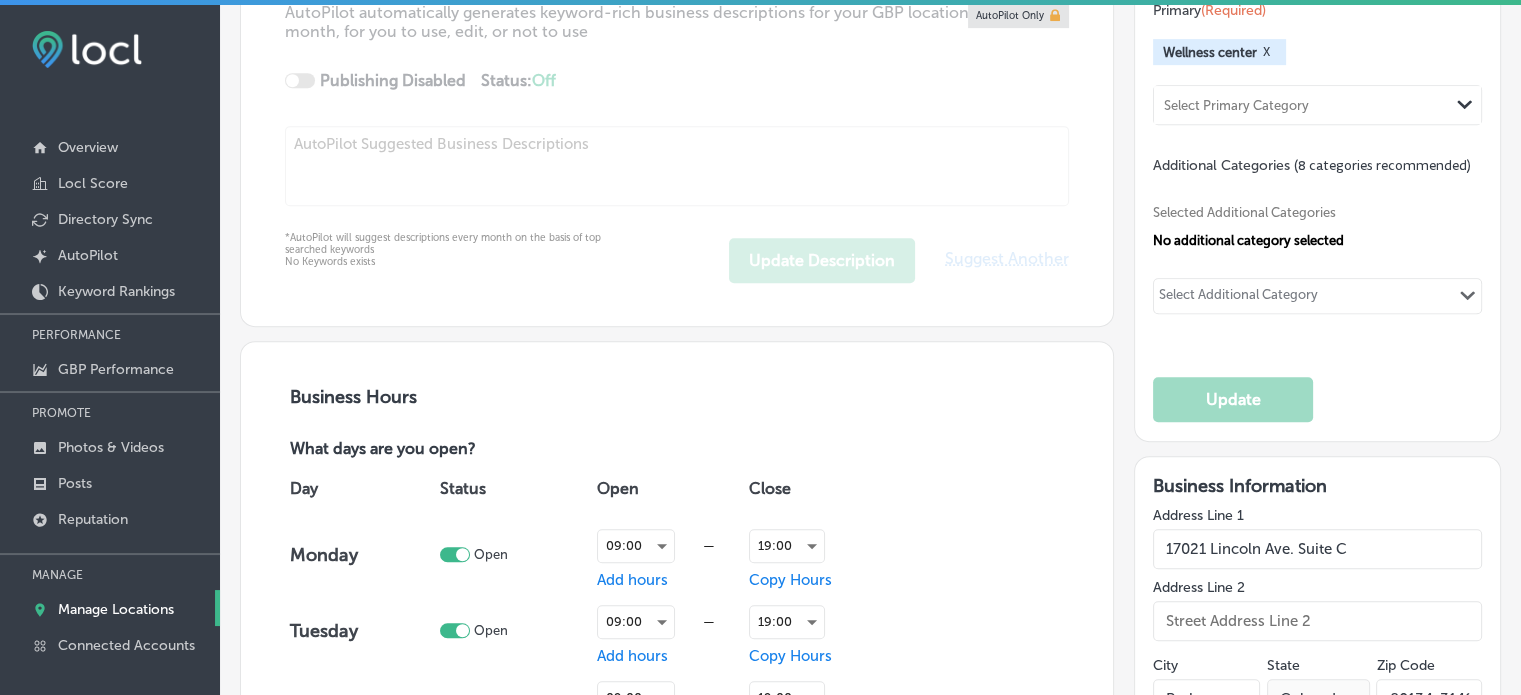 scroll, scrollTop: 580, scrollLeft: 0, axis: vertical 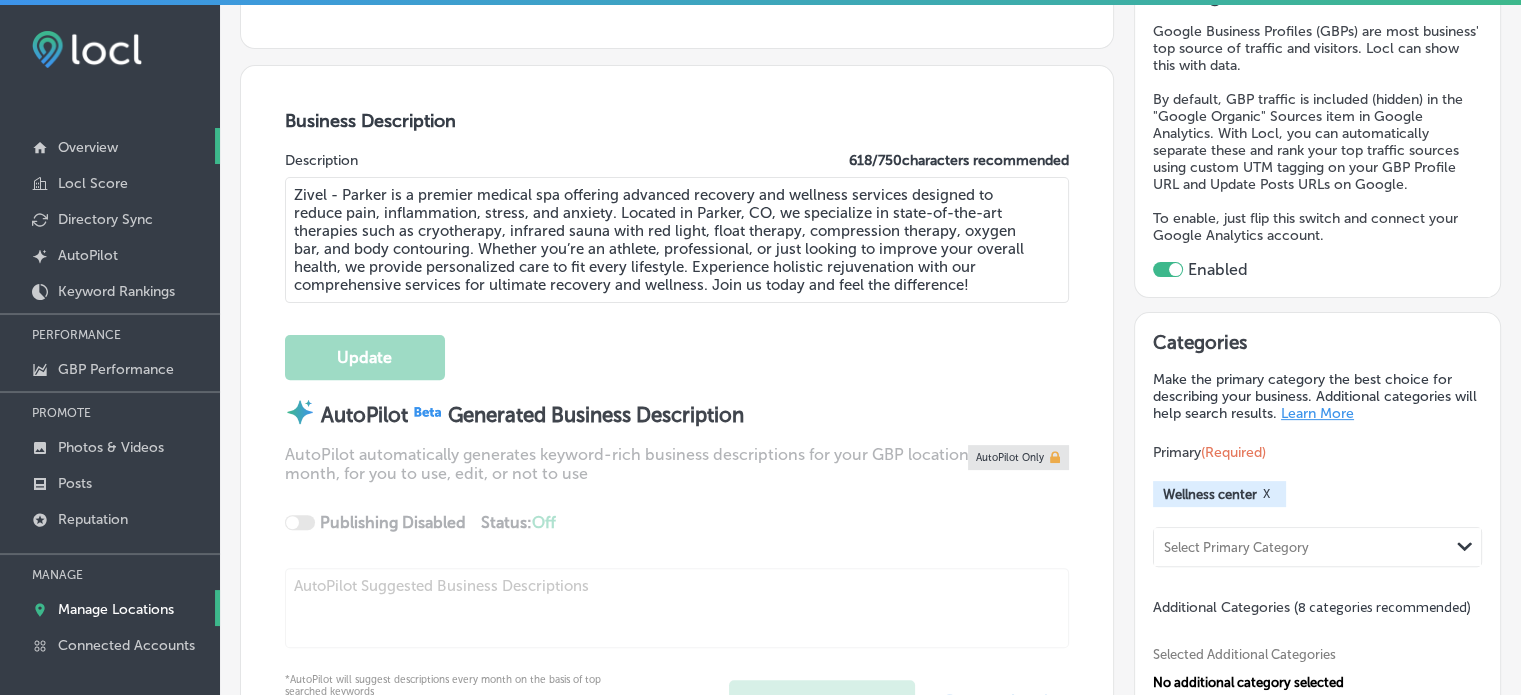 click on "Overview" at bounding box center [88, 147] 